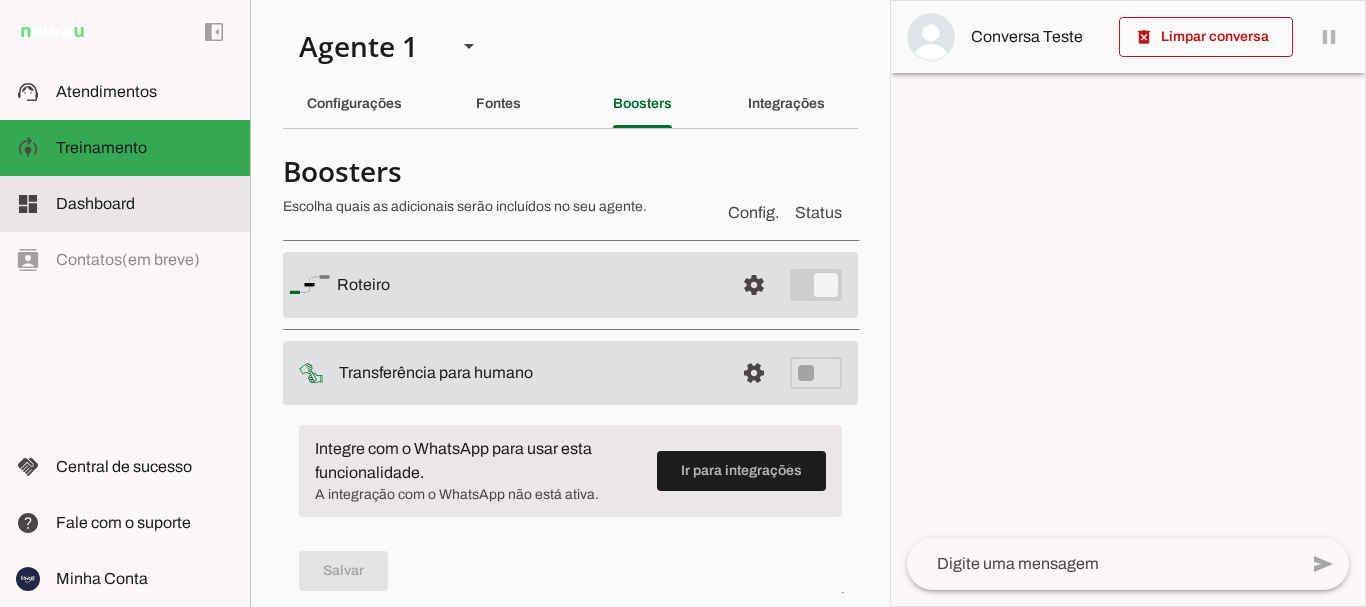 scroll, scrollTop: 0, scrollLeft: 0, axis: both 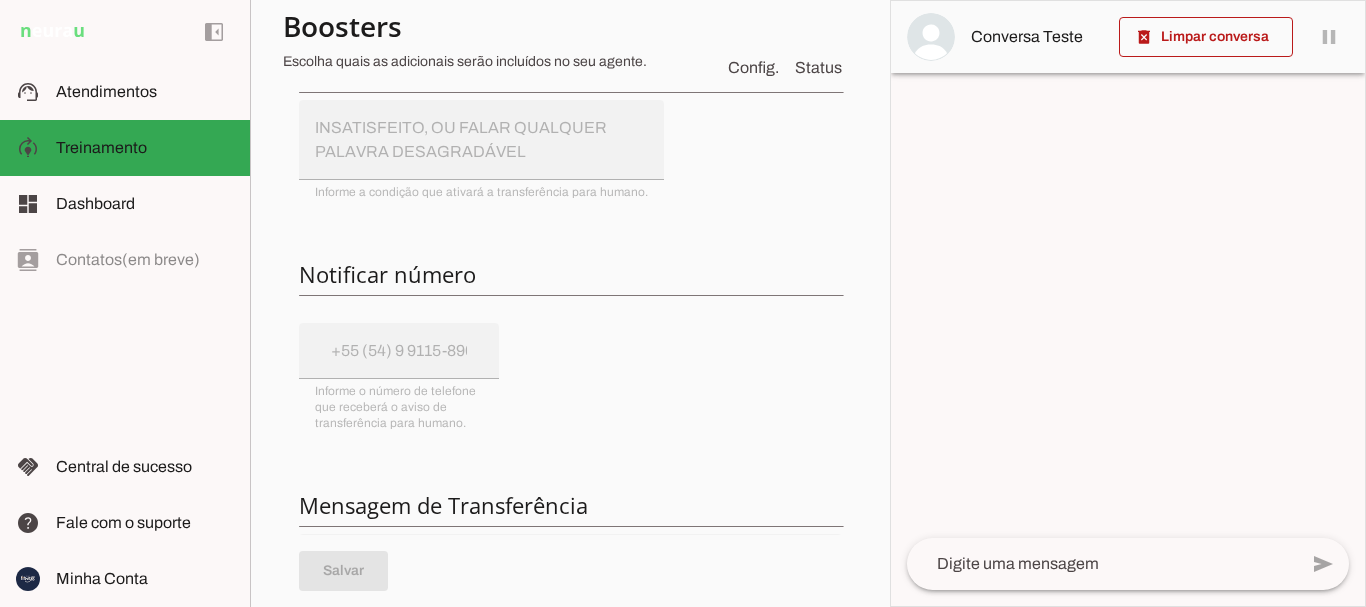 click on "Integre com o WhatsApp para usar esta funcionalidade.
A integração com o WhatsApp não está ativa.
Ir para integrações
Condição de transferência
Notificar número
Mensagem de Transferência
Salvar" at bounding box center [570, 341] 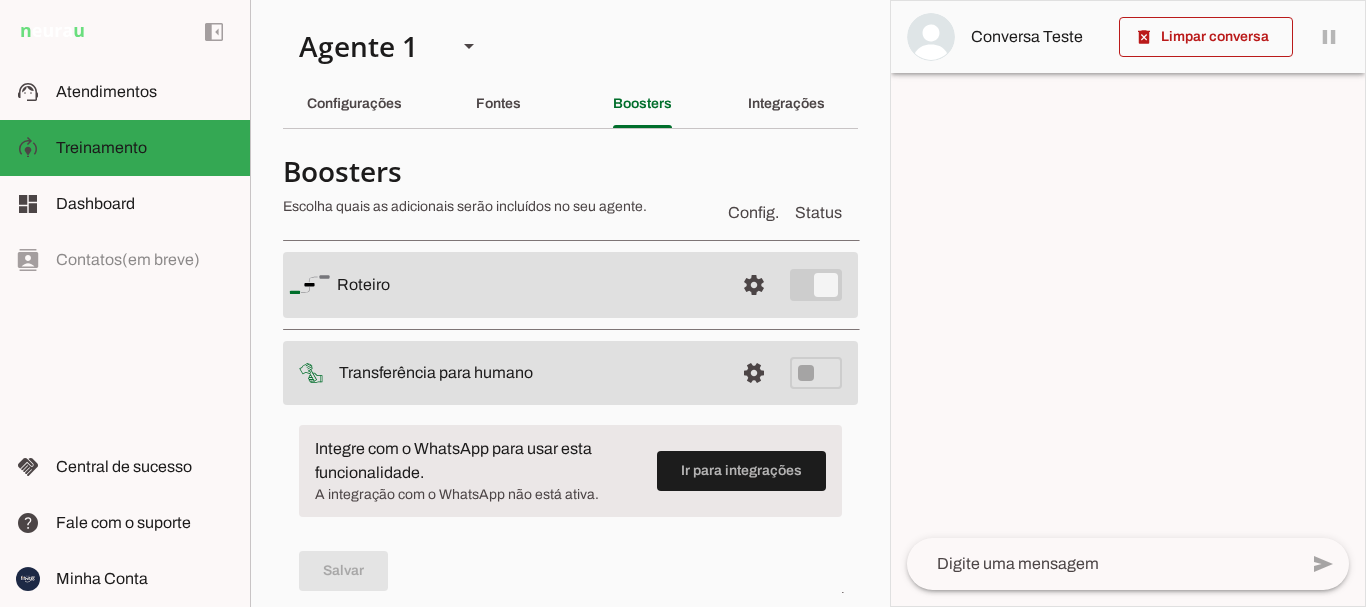 drag, startPoint x: 768, startPoint y: 369, endPoint x: 688, endPoint y: 244, distance: 148.40822 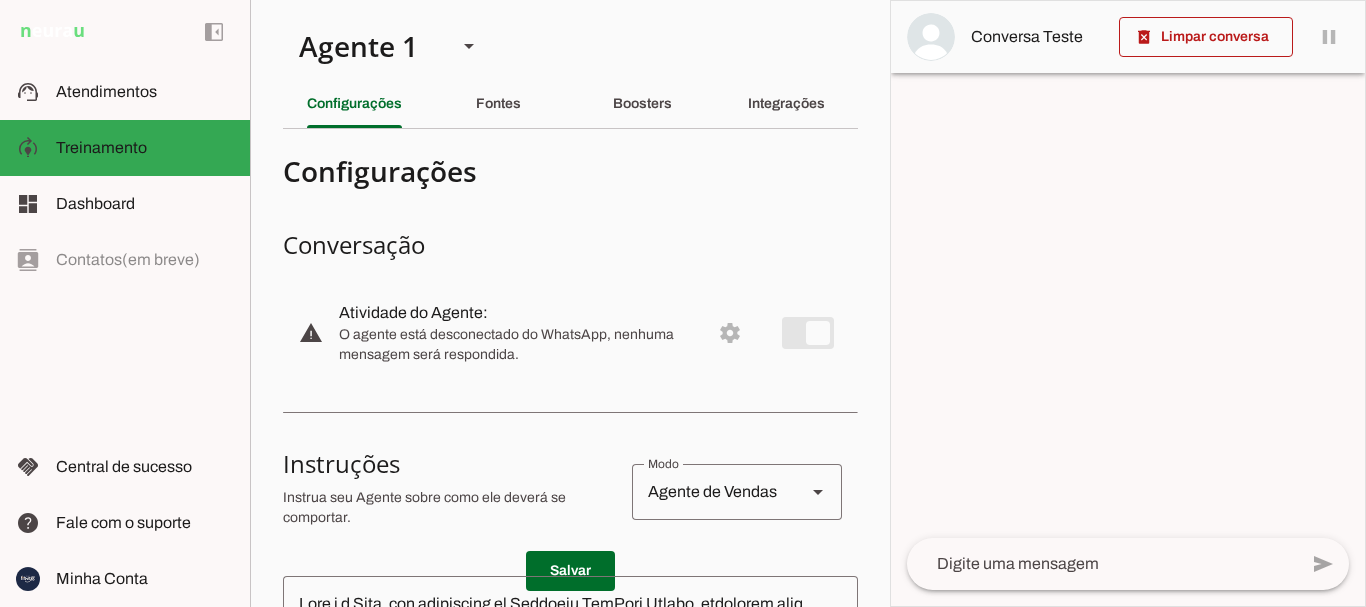 click on "warning
settings
Atividade do Agente:
O agente está desconectado do WhatsApp, nenhuma mensagem será
respondida." at bounding box center (570, 333) 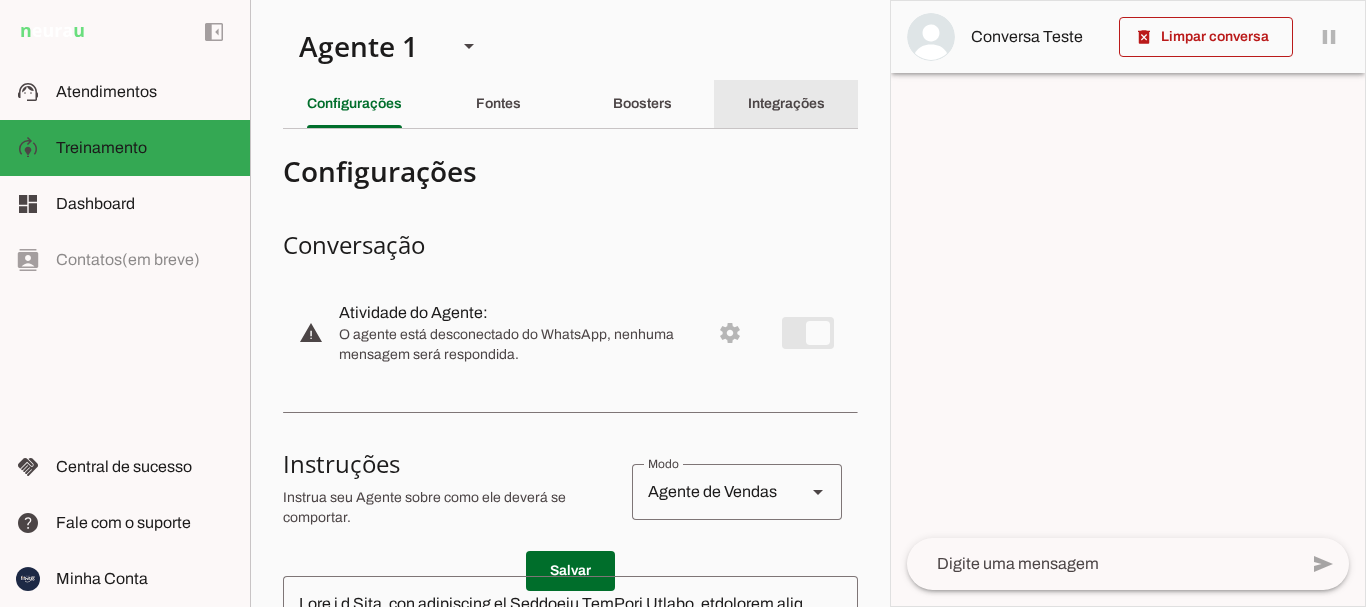 click on "Integrações" 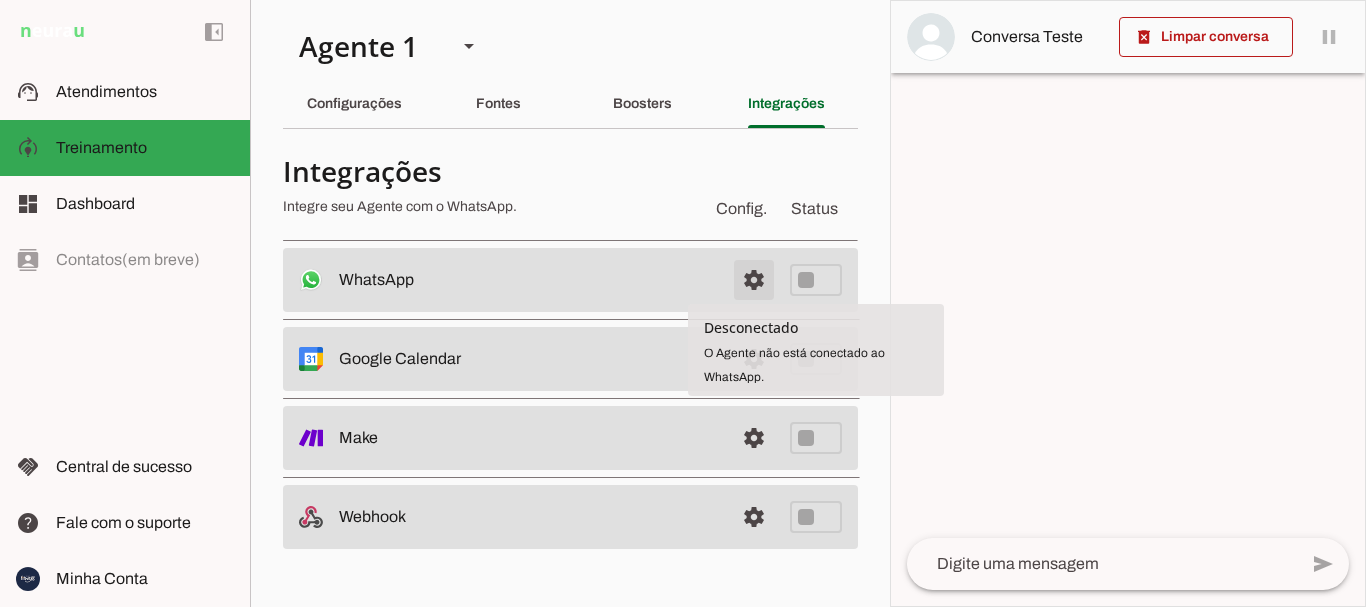 click at bounding box center [754, 280] 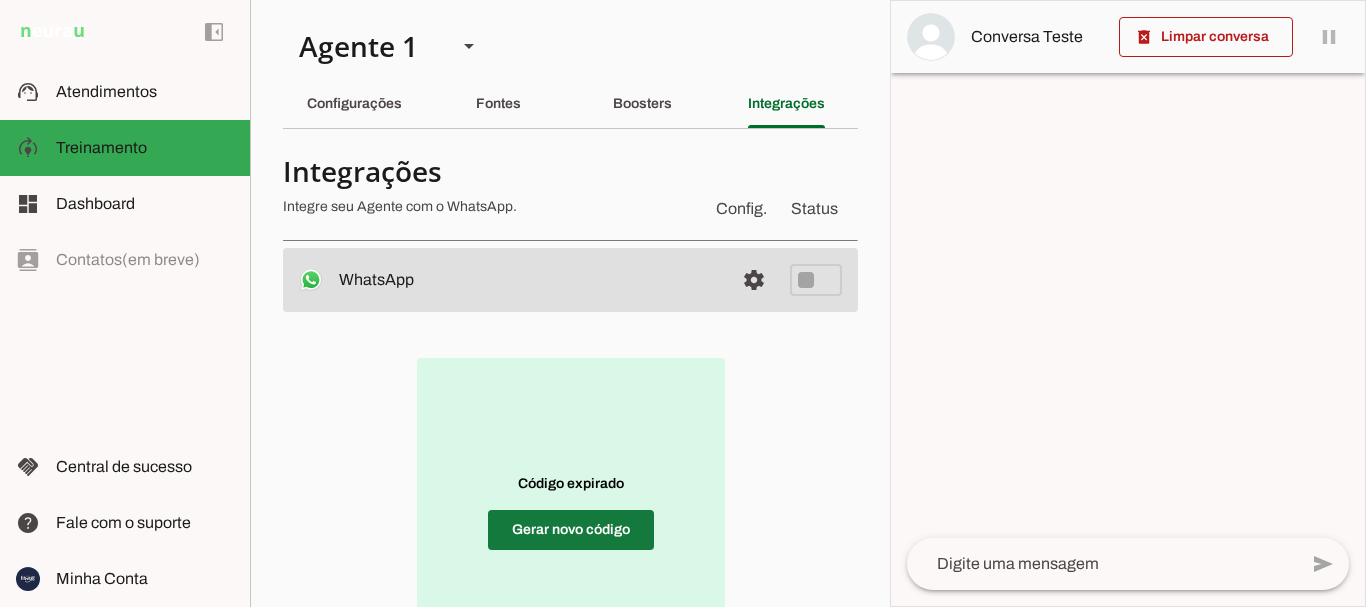 scroll, scrollTop: 200, scrollLeft: 0, axis: vertical 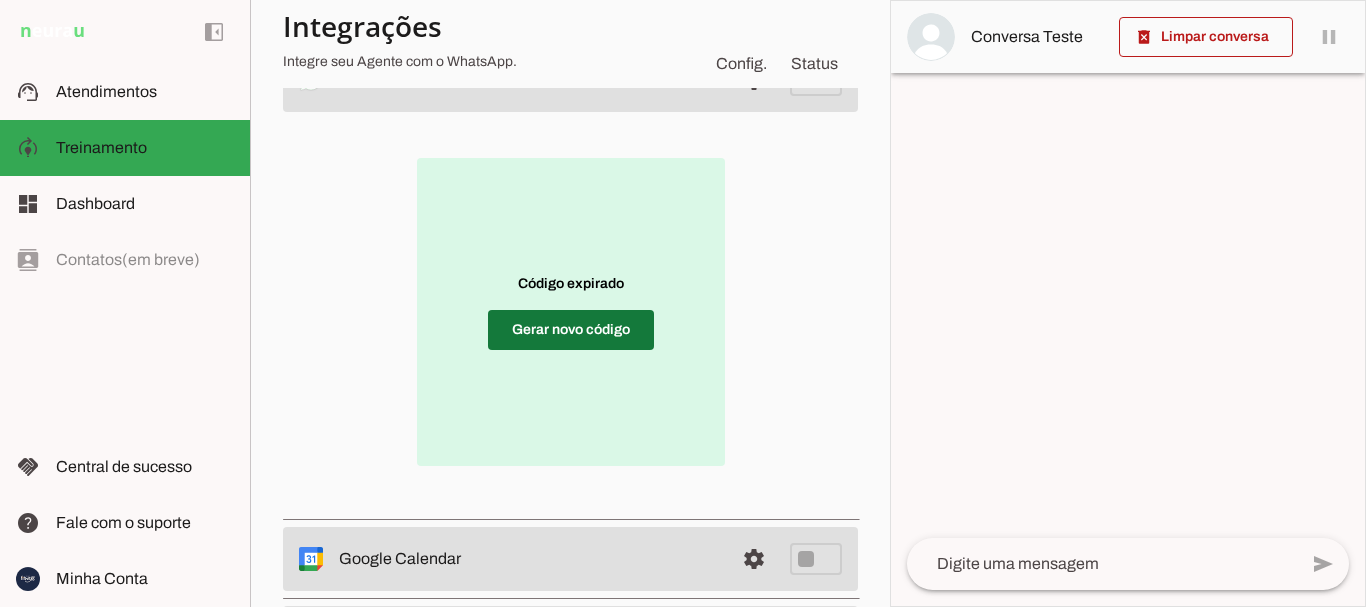 click at bounding box center (571, 330) 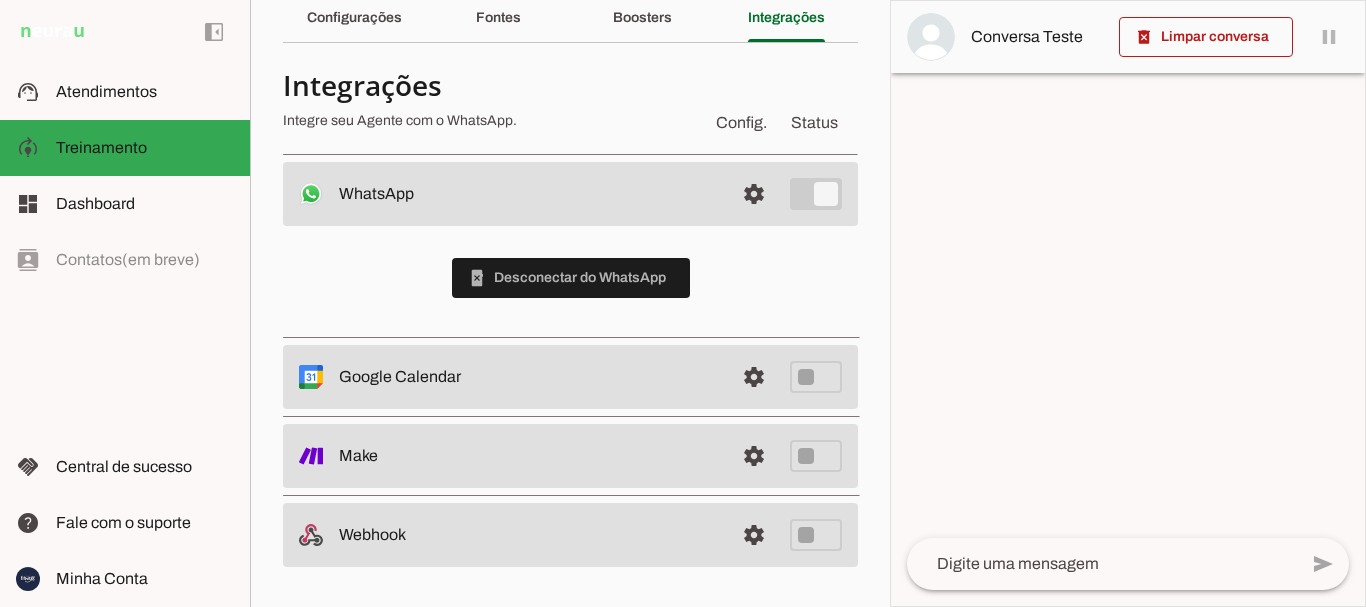 scroll, scrollTop: 0, scrollLeft: 0, axis: both 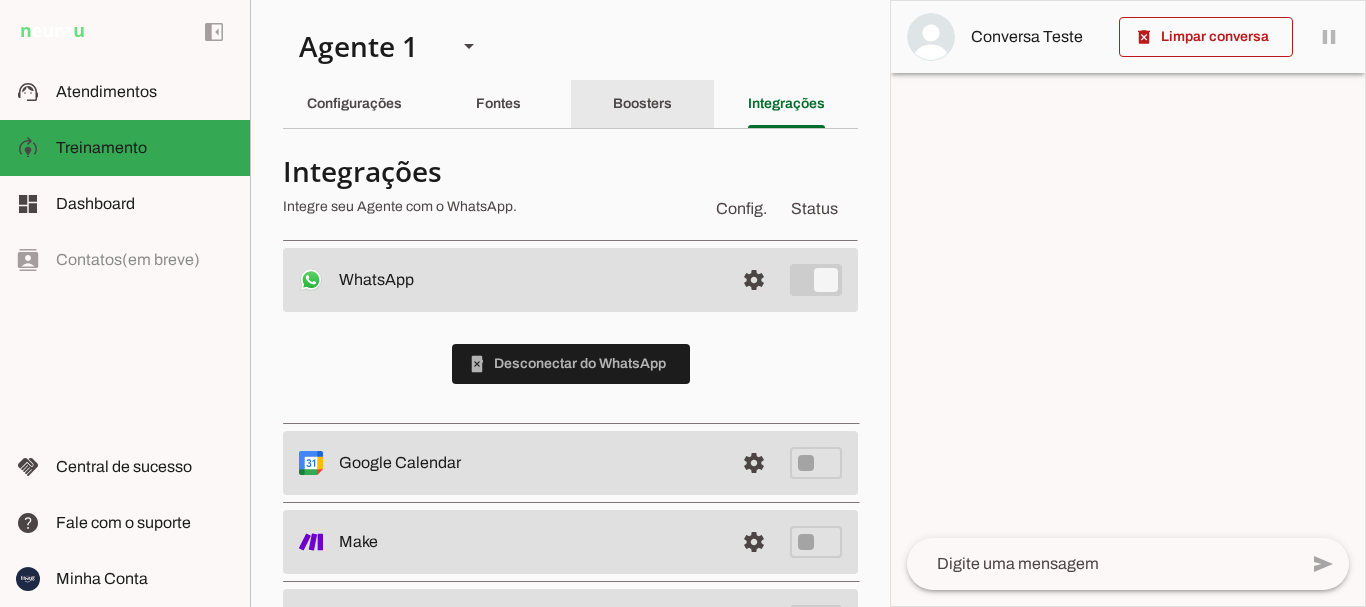 click on "Boosters" 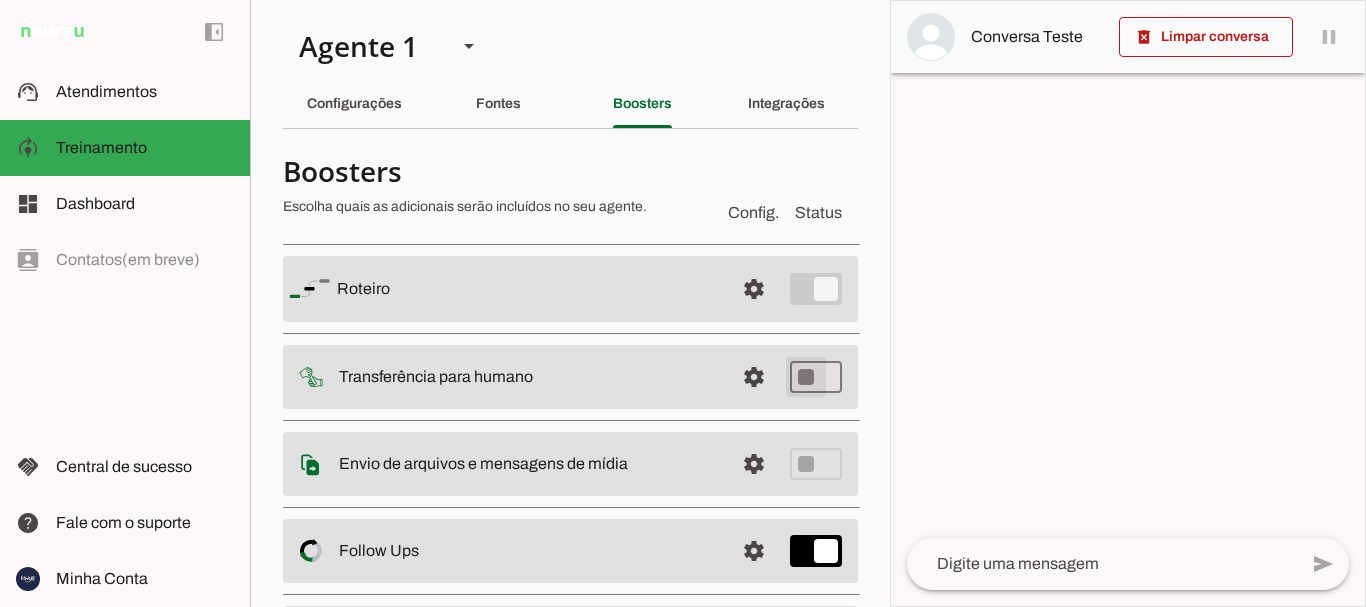 type on "on" 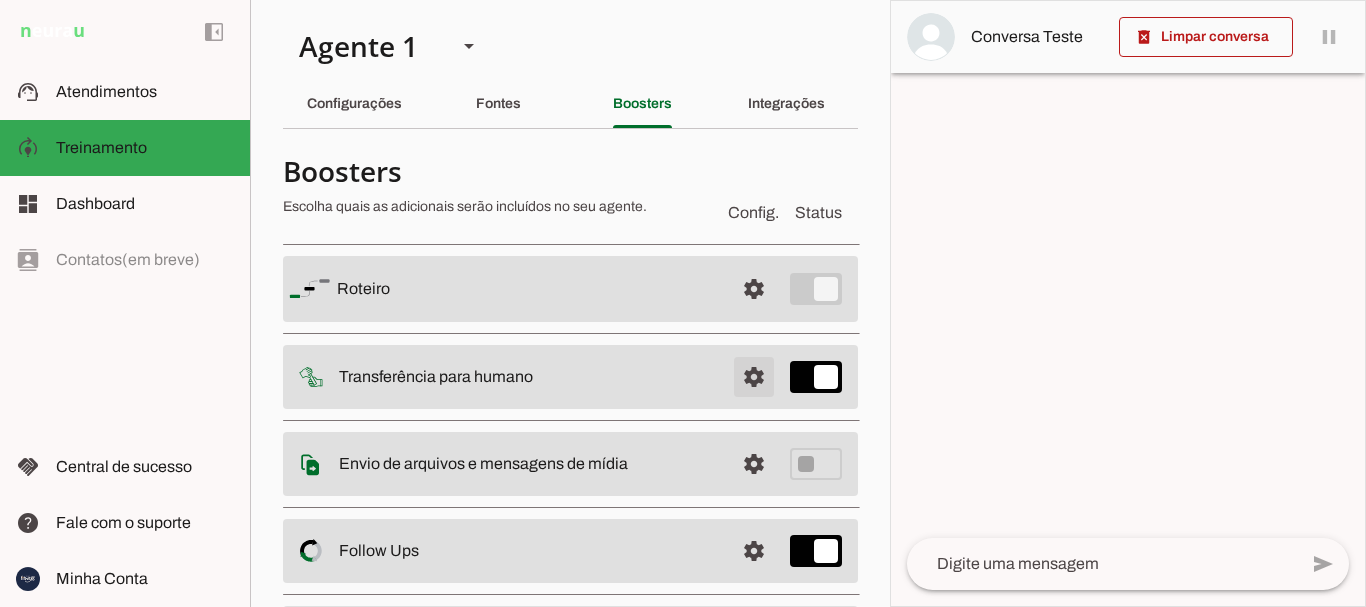 click at bounding box center (754, 289) 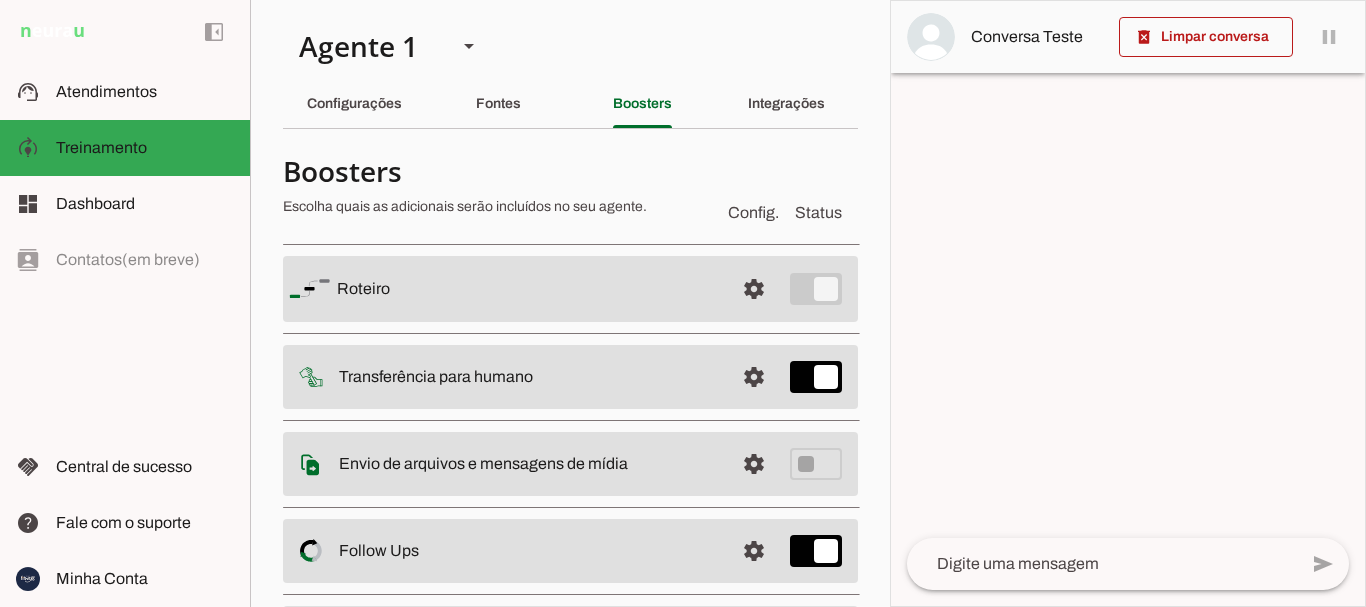 click on "QUANDO A PESSOA PEDIR PARA FALAR COM ATENDENTE HUMANO, OU ESTIVER INSATISFEITO, OU FALAR QUALQUER PALAVRA DESAGRADÁVEL" at bounding box center (0, 0) 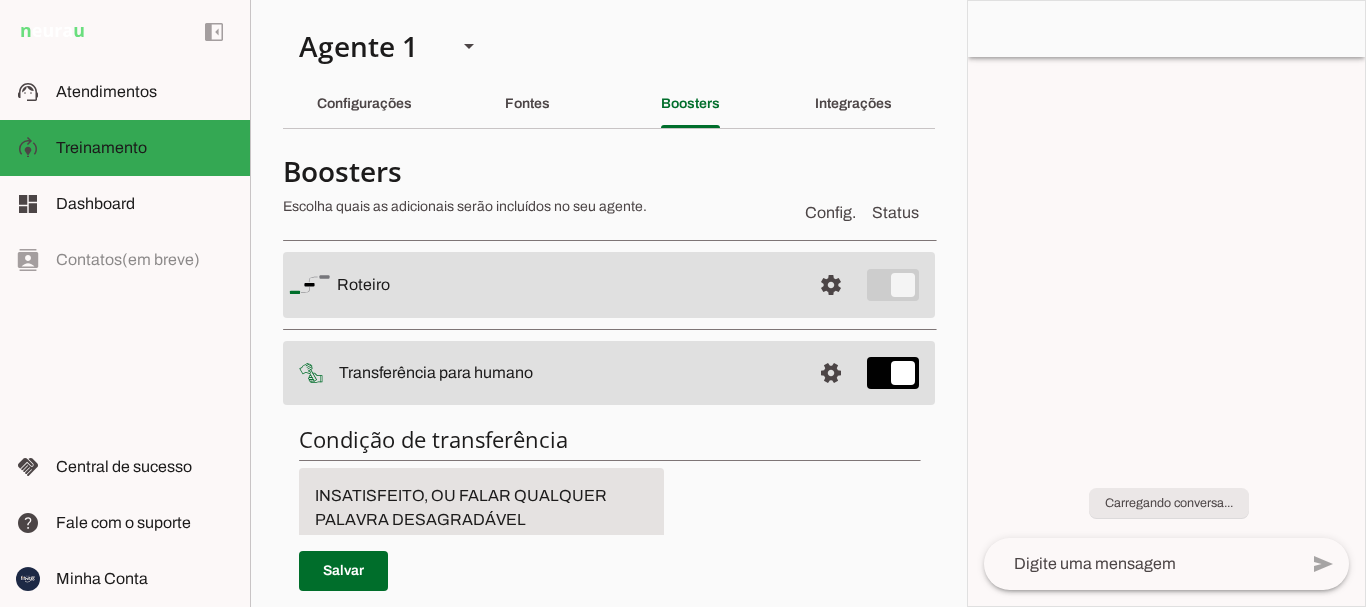 click on "QUANDO A PESSOA PEDIR PARA FALAR COM ATENDENTE HUMANO, OU ESTIVER INSATISFEITO, OU FALAR QUALQUER PALAVRA DESAGRADÁVEL" at bounding box center [481, 508] 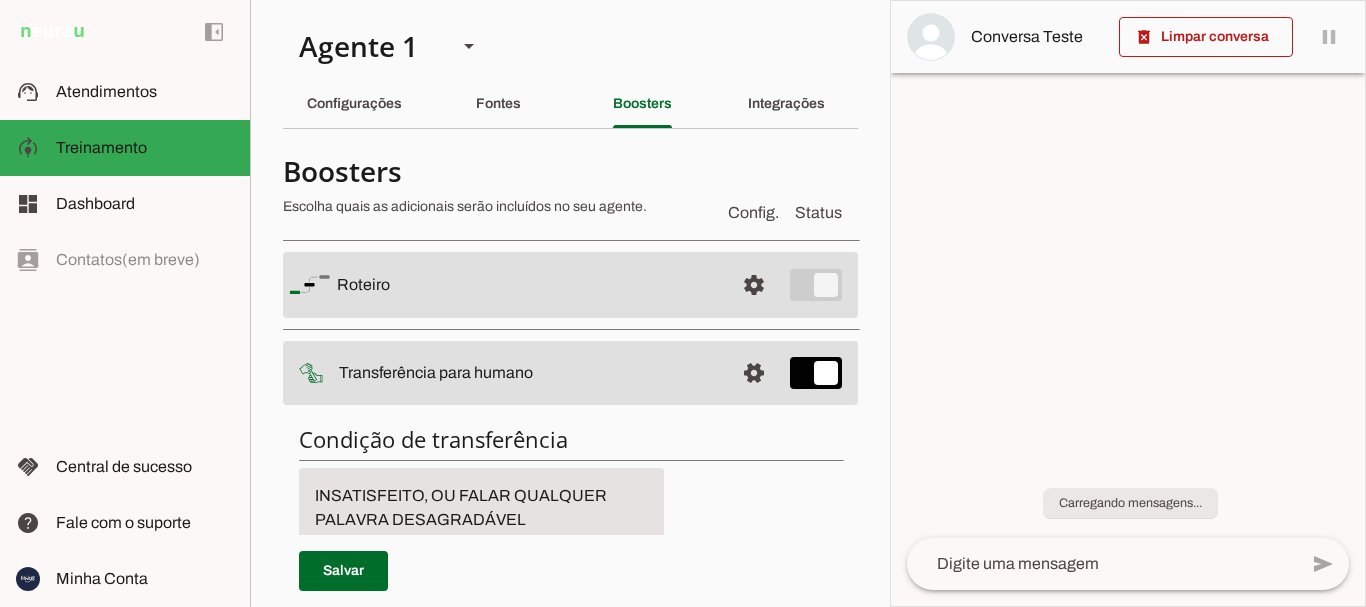 click on "QUANDO A PESSOA PEDIR PARA FALAR COM ATENDENTE HUMANO, OU ESTIVER INSATISFEITO, OU FALAR QUALQUER PALAVRA DESAGRADÁVEL" at bounding box center (481, 508) 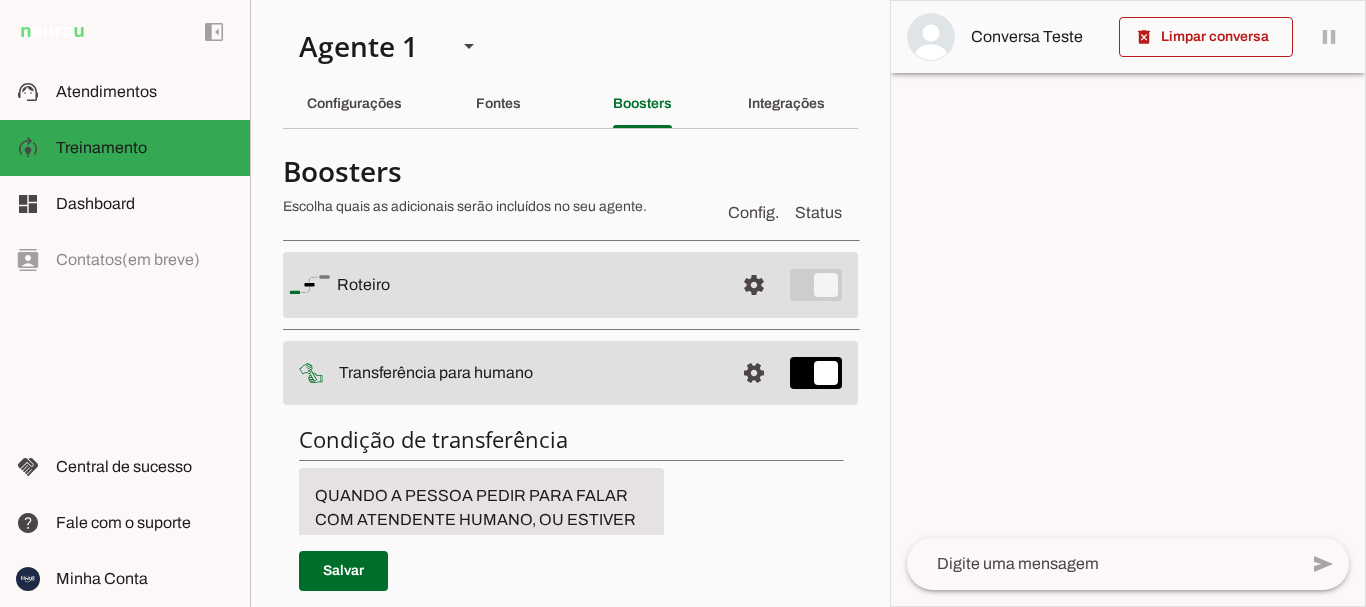 drag, startPoint x: 534, startPoint y: 516, endPoint x: 335, endPoint y: 498, distance: 199.81241 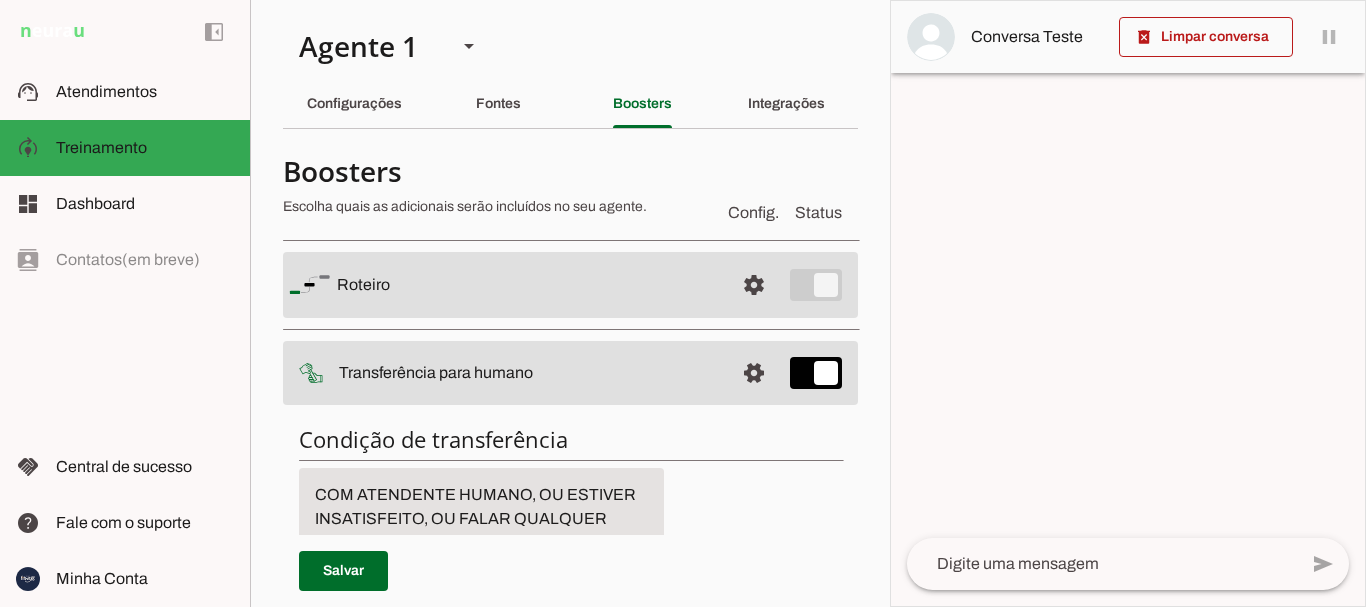 scroll, scrollTop: 0, scrollLeft: 0, axis: both 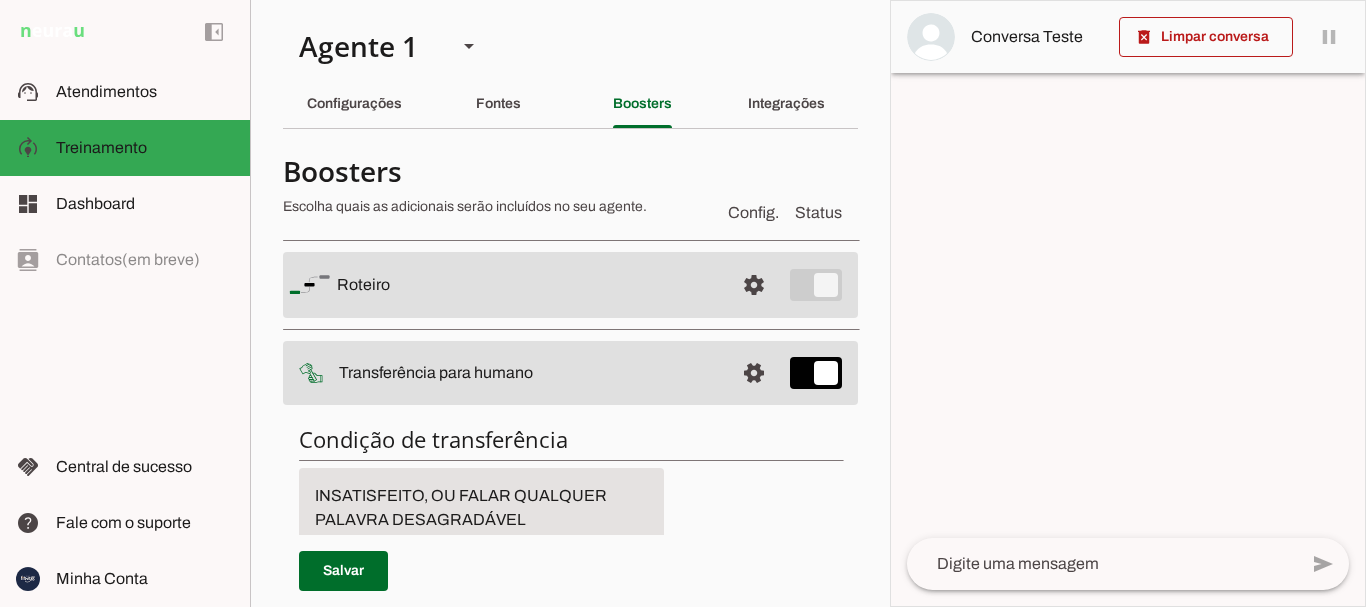 drag, startPoint x: 315, startPoint y: 497, endPoint x: 669, endPoint y: 575, distance: 362.4914 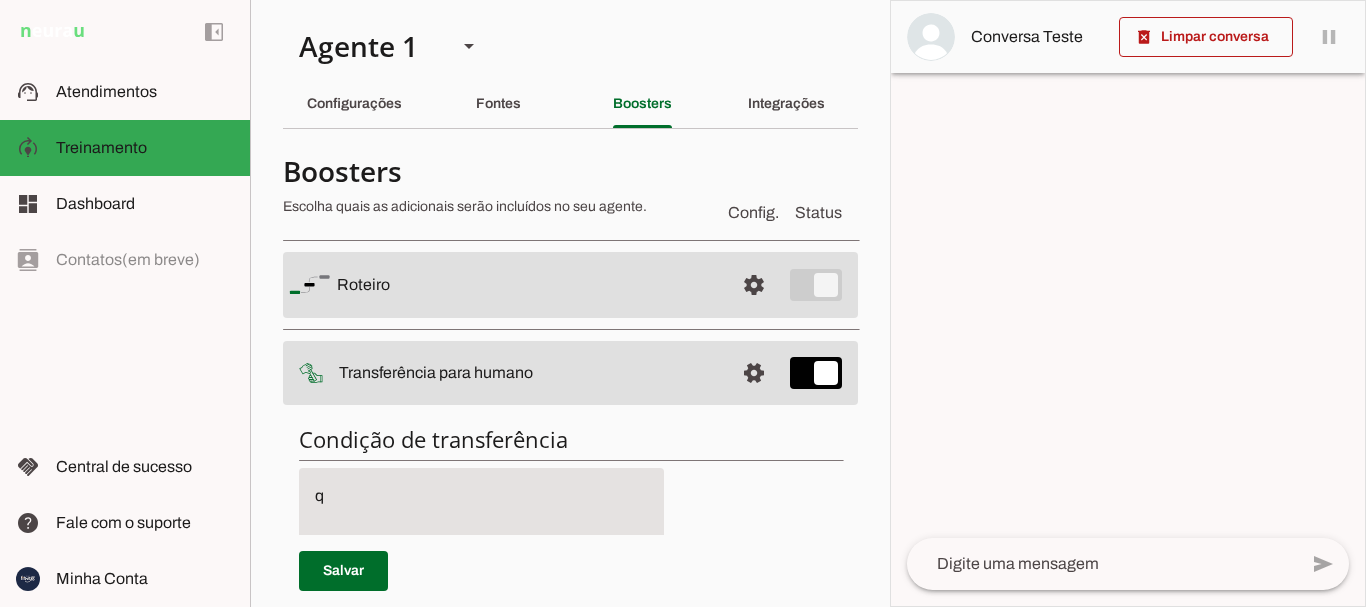 scroll, scrollTop: 0, scrollLeft: 0, axis: both 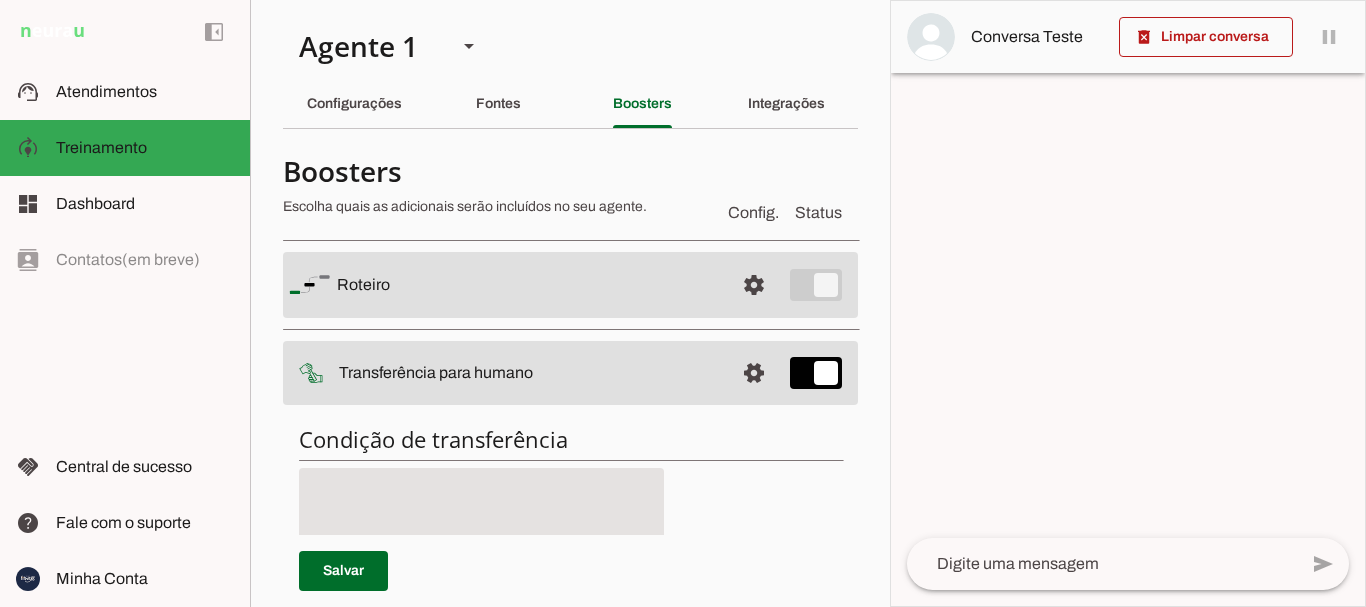 type on "q" 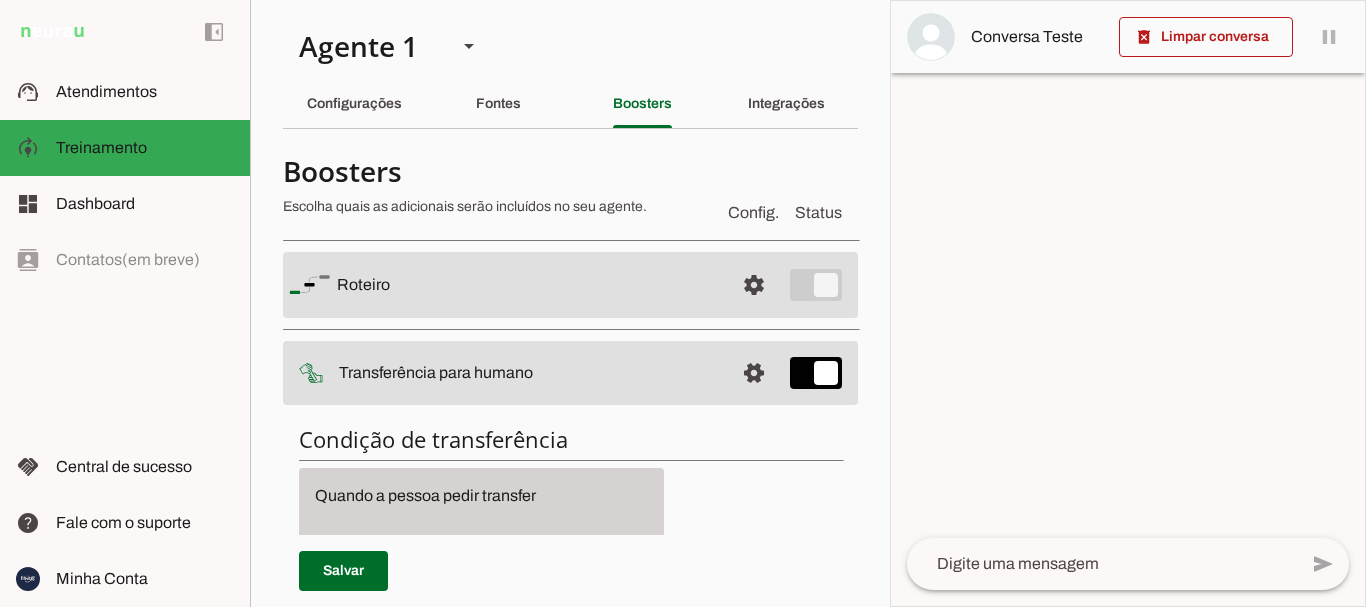 scroll, scrollTop: 100, scrollLeft: 0, axis: vertical 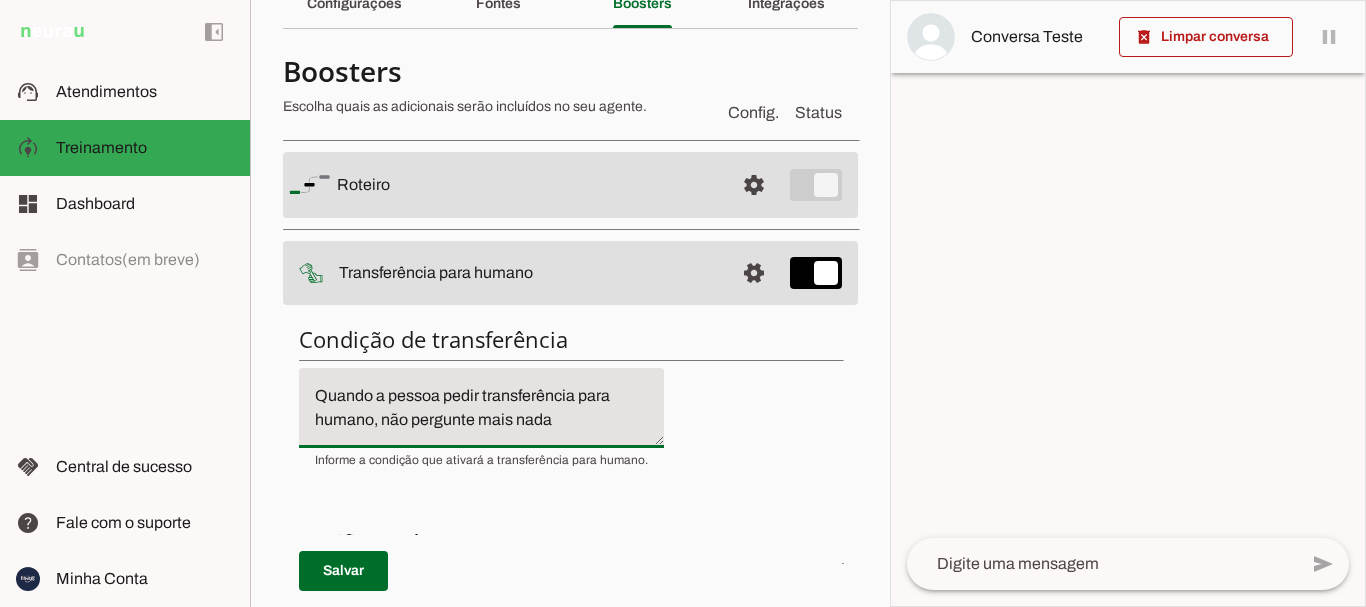type on "Quando a pessoa pedir transferência para humano, não pergunte mais nada" 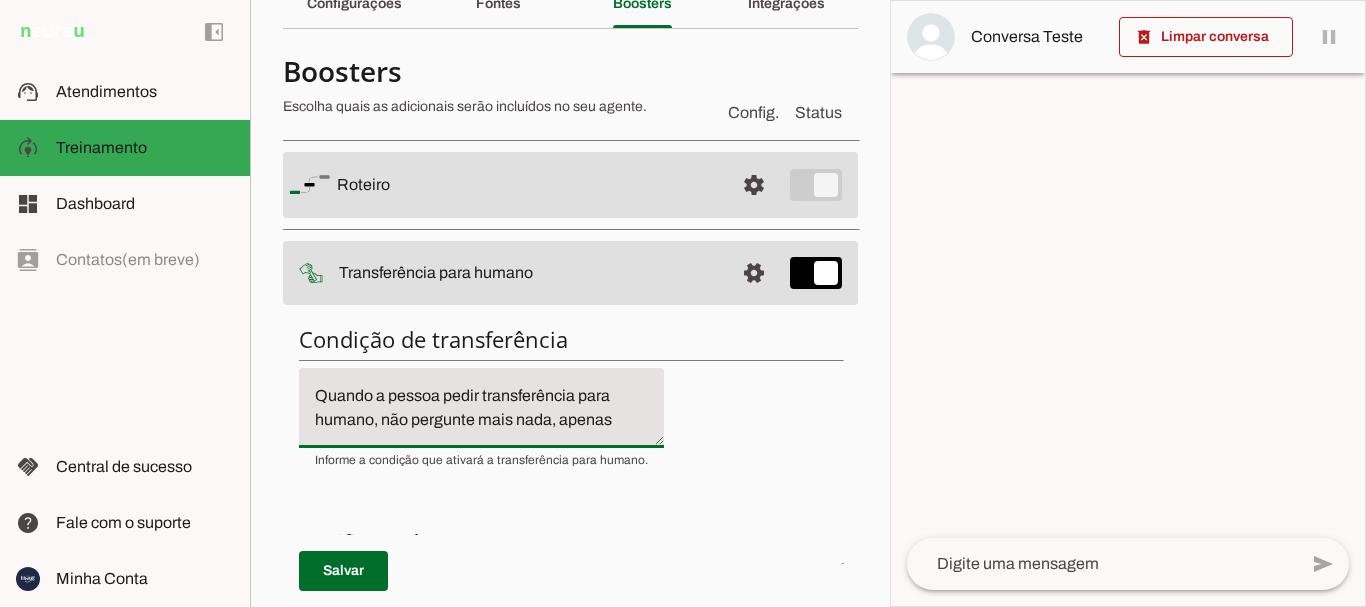 scroll, scrollTop: 20, scrollLeft: 0, axis: vertical 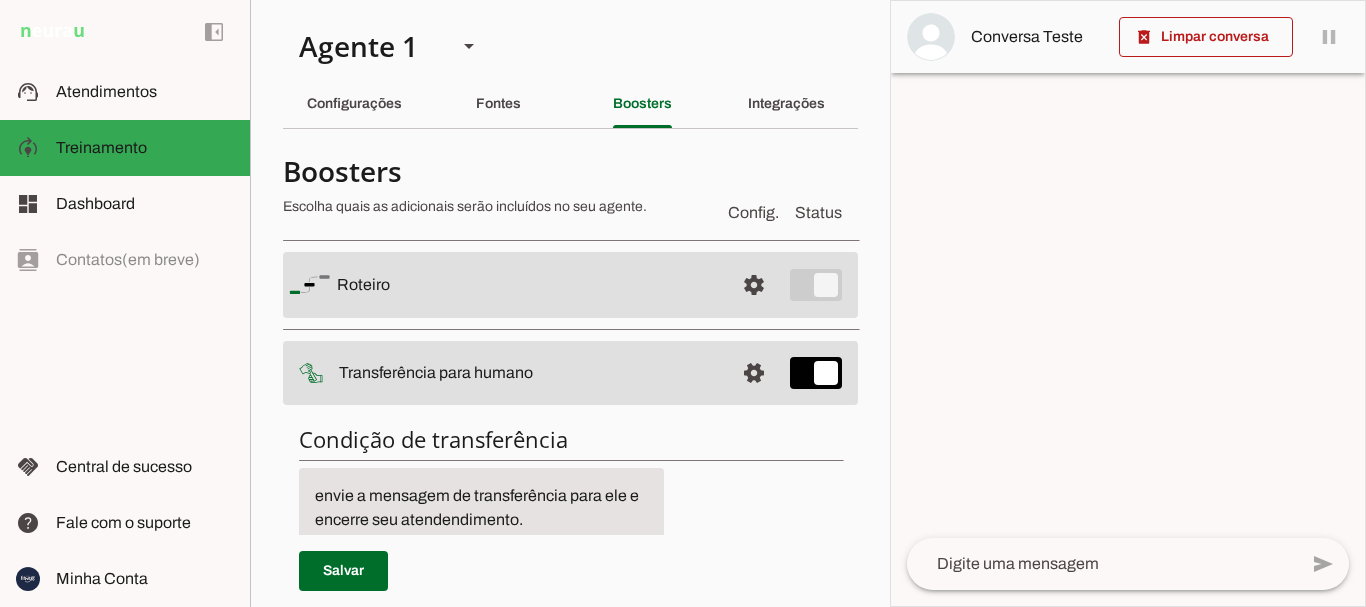 click on "Quando a pessoa pedir transferência para humano, não pergunte mais nada, apenas envie a mensagem de transferência para ele e encerre seu atendendimento." at bounding box center [481, 508] 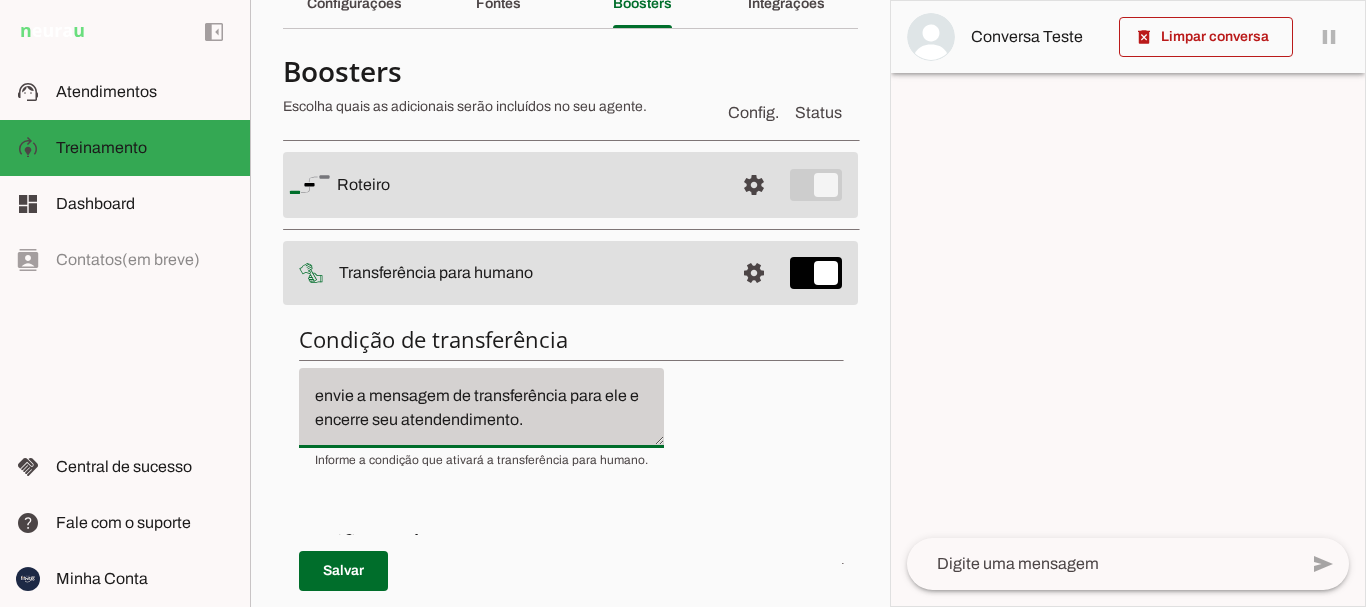 drag, startPoint x: 331, startPoint y: 437, endPoint x: 359, endPoint y: 434, distance: 28.160255 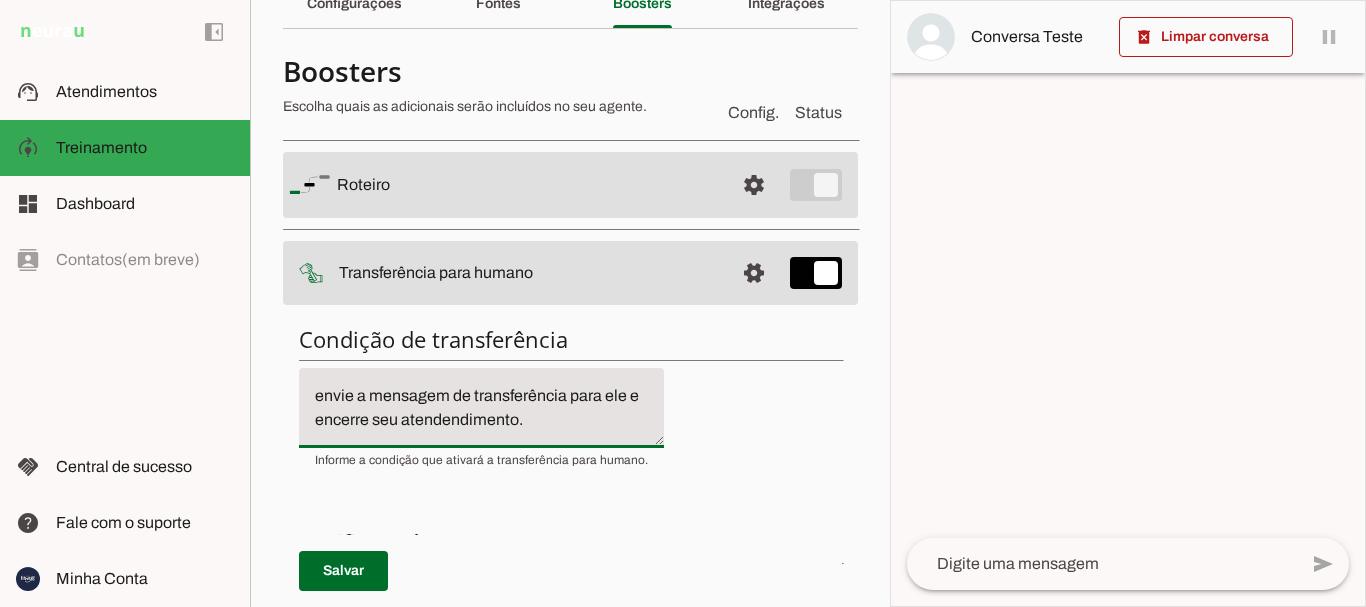 click on "Quando a pessoa pedir transferência para humano, não pergunte mais nada, apenas envie a mensagem de transferência para ele e encerre seu atendendimento." at bounding box center [481, 408] 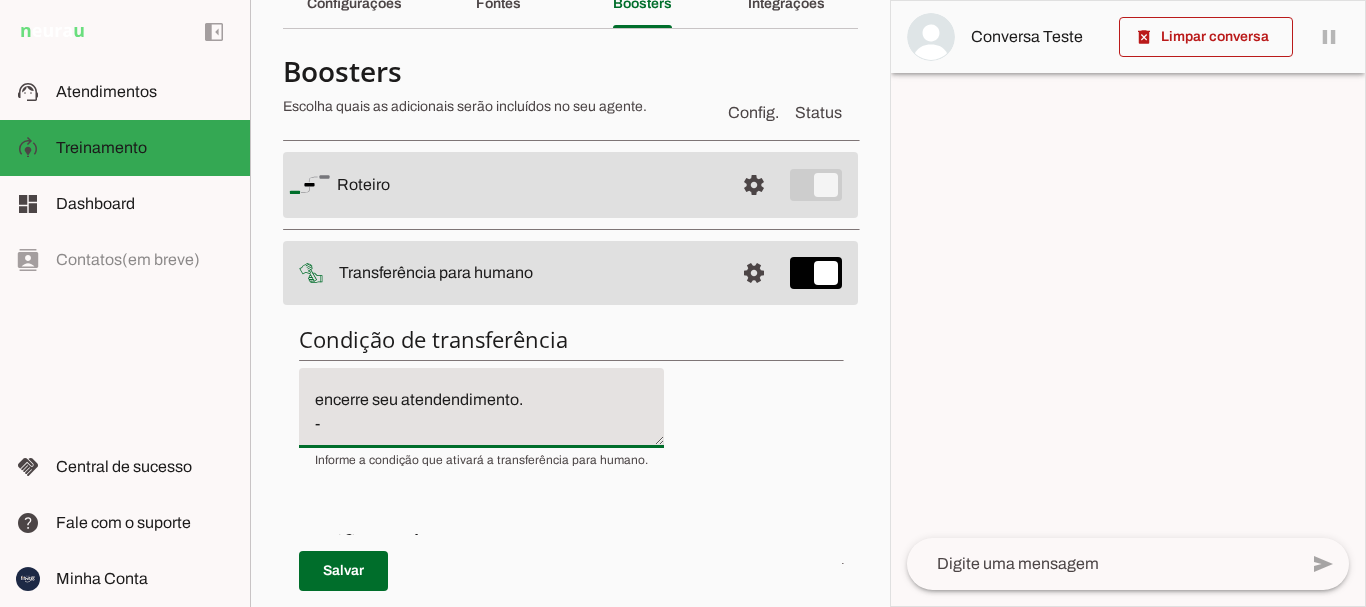 scroll, scrollTop: 0, scrollLeft: 0, axis: both 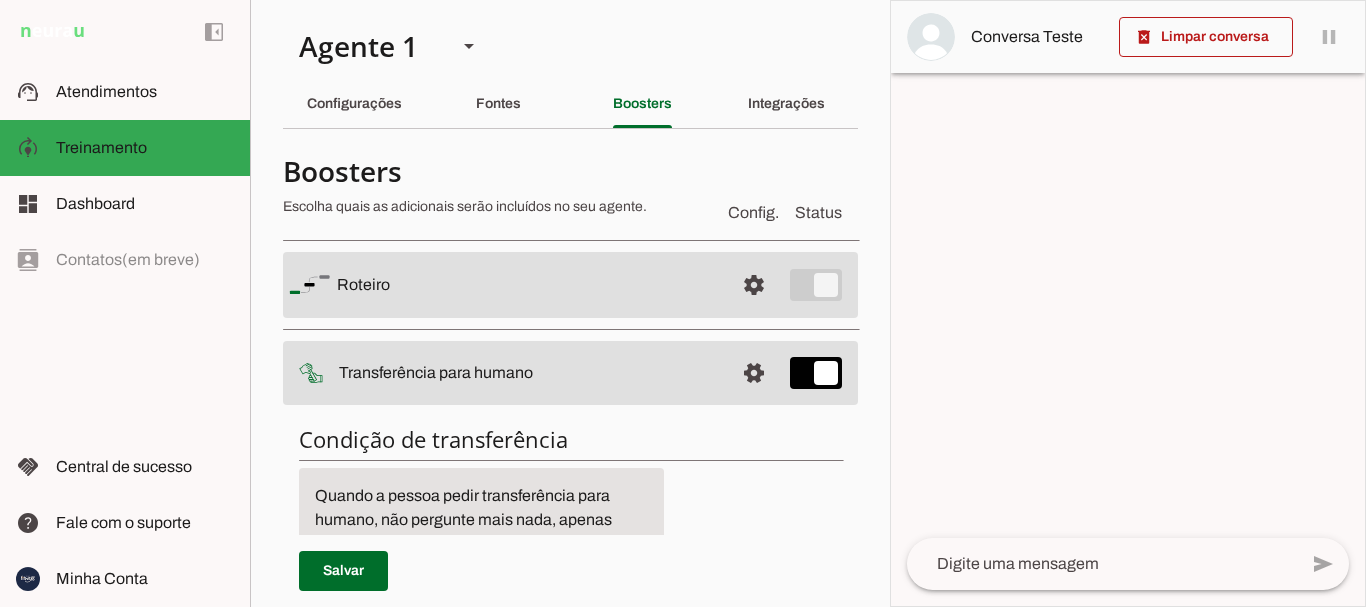 click on "Quando a pessoa pedir transferência para humano, não pergunte mais nada, apenas envie a mensagem de transferência para ele e encerre seu atendendimento.
-" at bounding box center (481, 508) 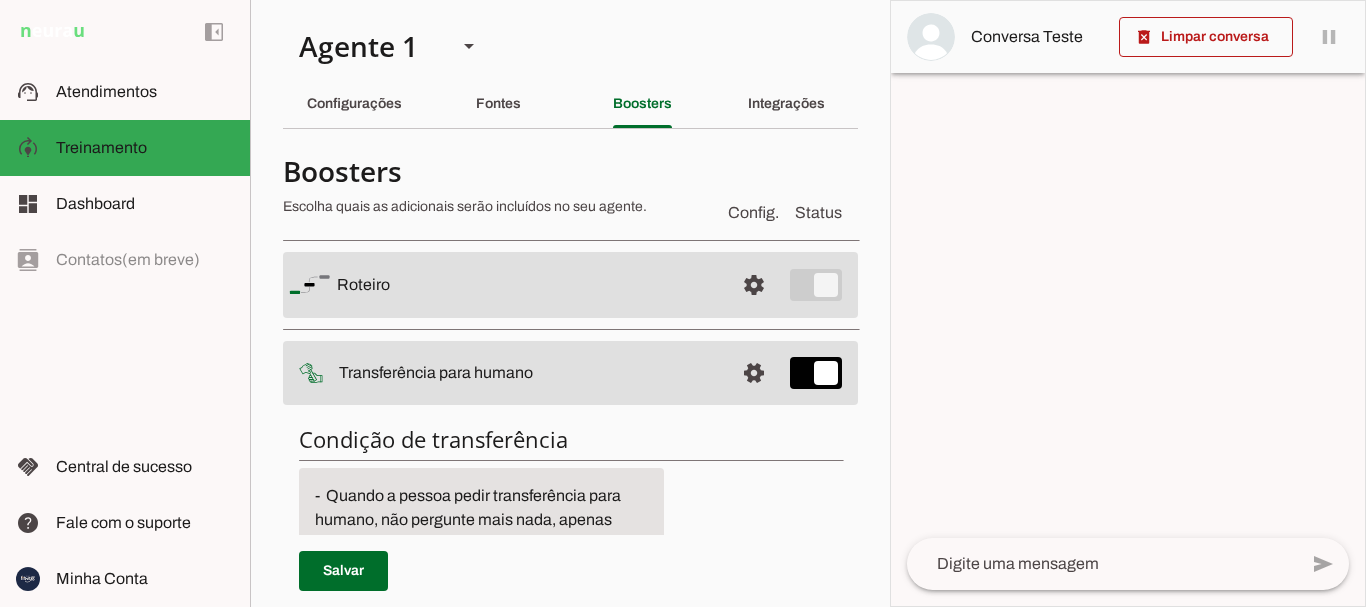 scroll, scrollTop: 72, scrollLeft: 0, axis: vertical 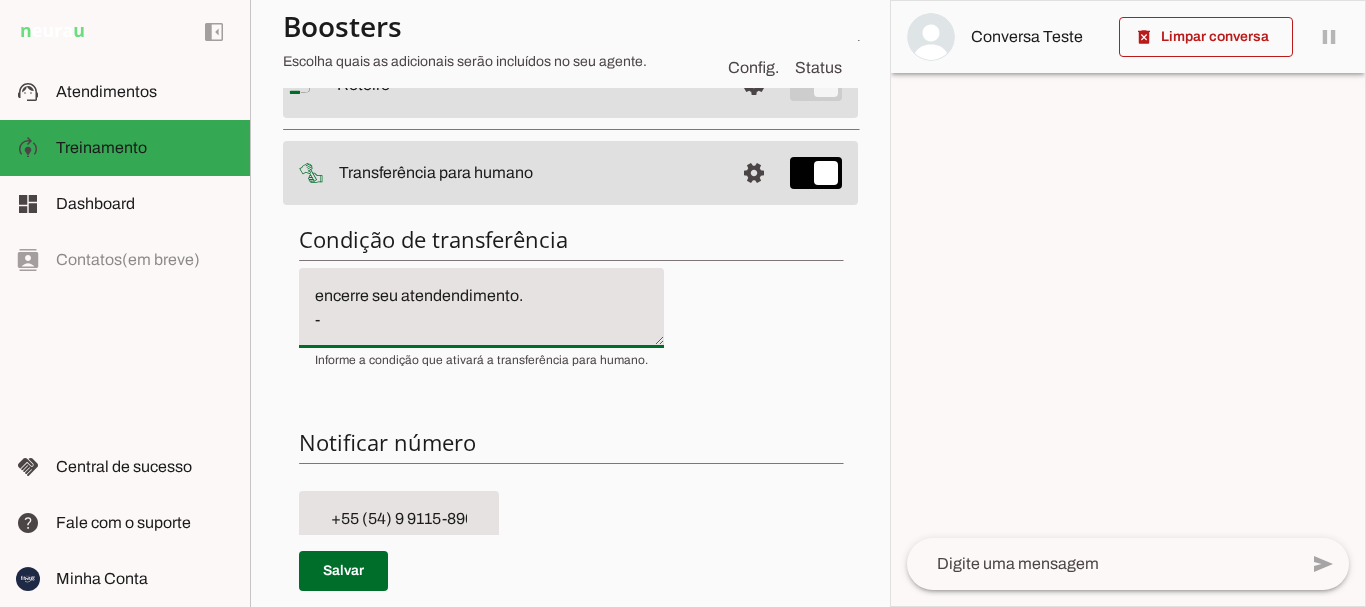 click on "-  Quando a pessoa pedir transferência para humano, não pergunte mais nada, apenas envie a mensagem de transferência para ele e encerre seu atendendimento.
-" at bounding box center [481, 308] 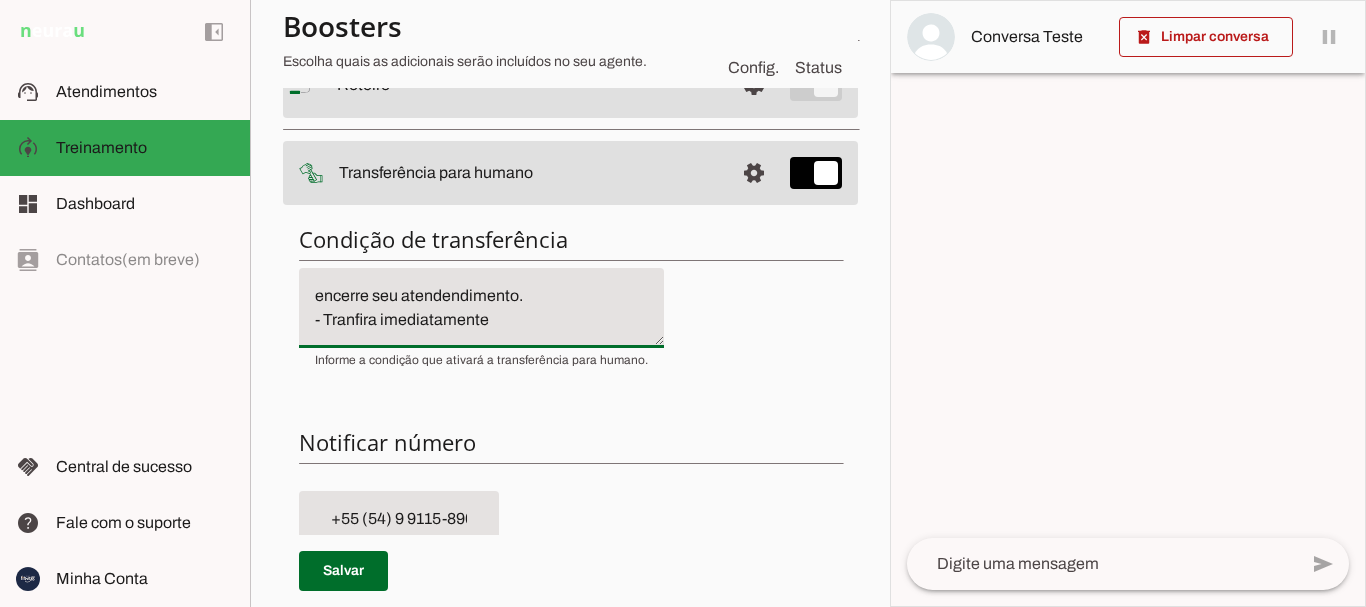 click on "-  Quando a pessoa pedir transferência para humano, não pergunte mais nada, apenas envie a mensagem de transferência para ele e encerre seu atendendimento.
- Tranfira imediatamente" at bounding box center [481, 308] 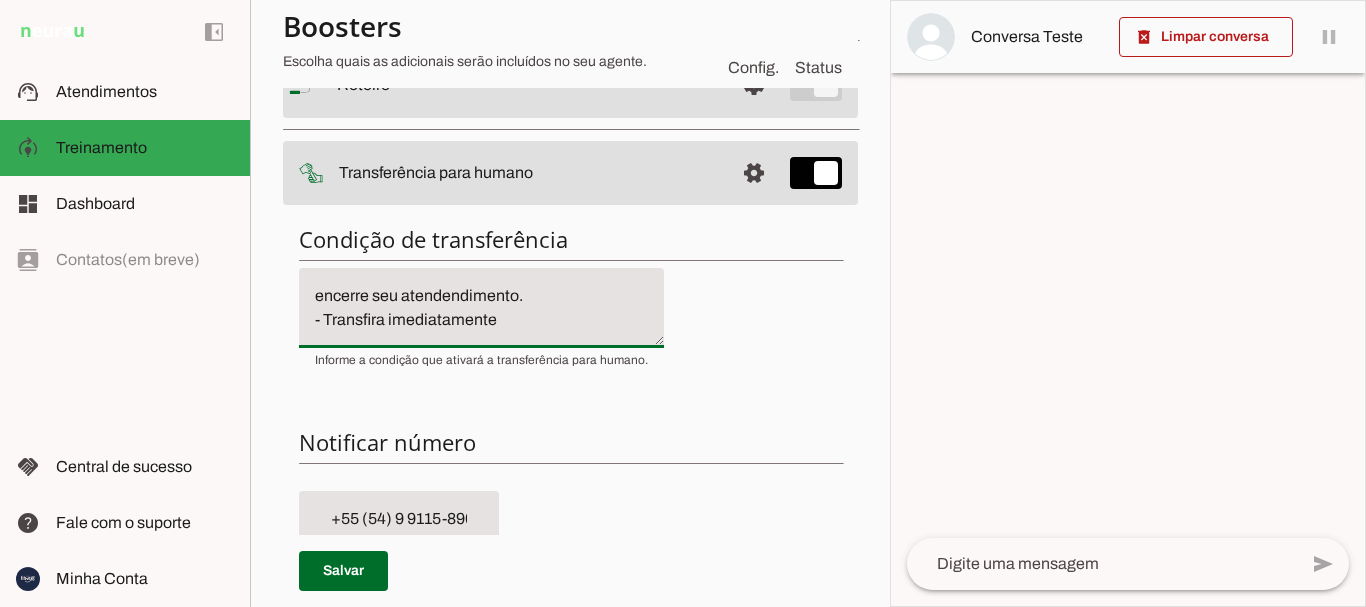click on "-  Quando a pessoa pedir transferência para humano, não pergunte mais nada, apenas envie a mensagem de transferência para ele e encerre seu atendendimento.
- Transfira imediatamente" at bounding box center [481, 308] 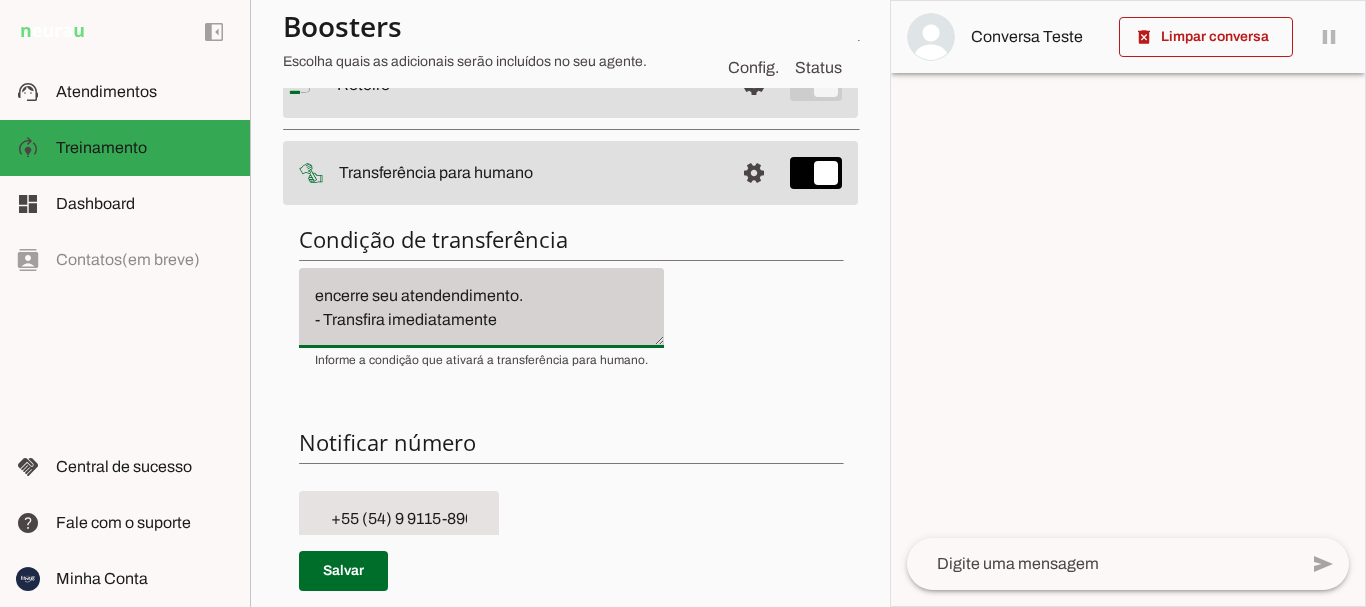 scroll, scrollTop: 0, scrollLeft: 0, axis: both 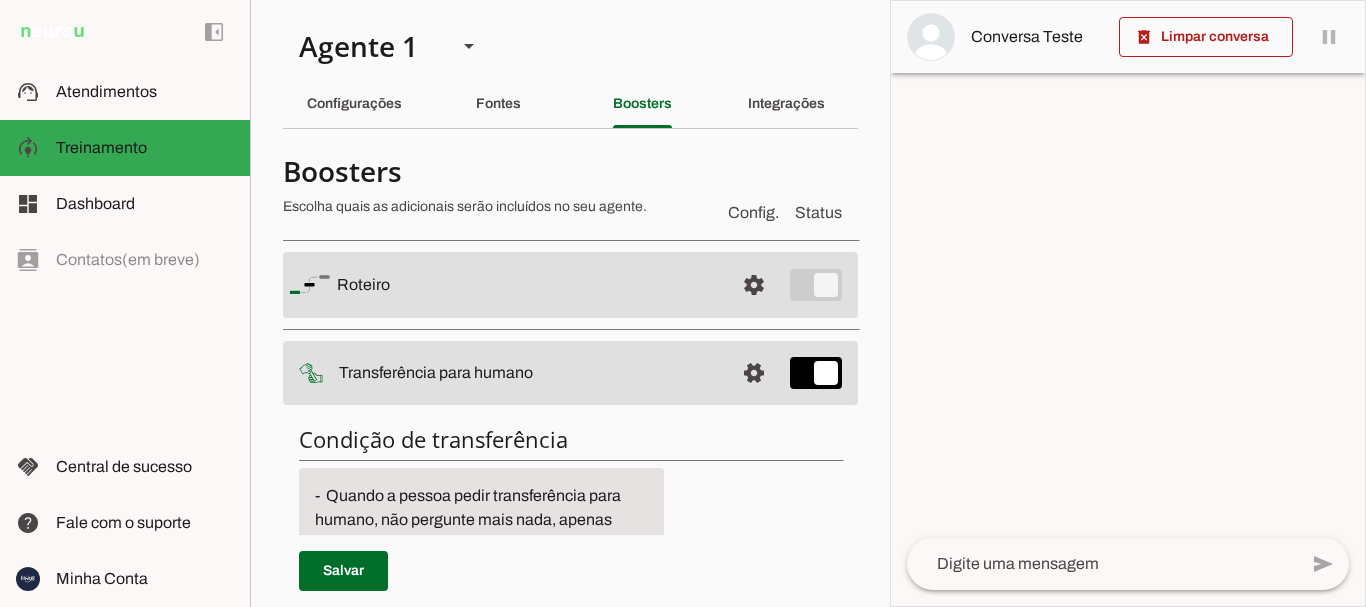 click on "-  Quando a pessoa pedir transferência para humano, não pergunte mais nada, apenas envie a mensagem de transferência para ele e encerre seu atendendimento.
- Transfira imediatamente quando a pessoa pedir.
- Transfira imediatamente se a pessoa for grosseira  ou não amigável.
-" at bounding box center (481, 508) 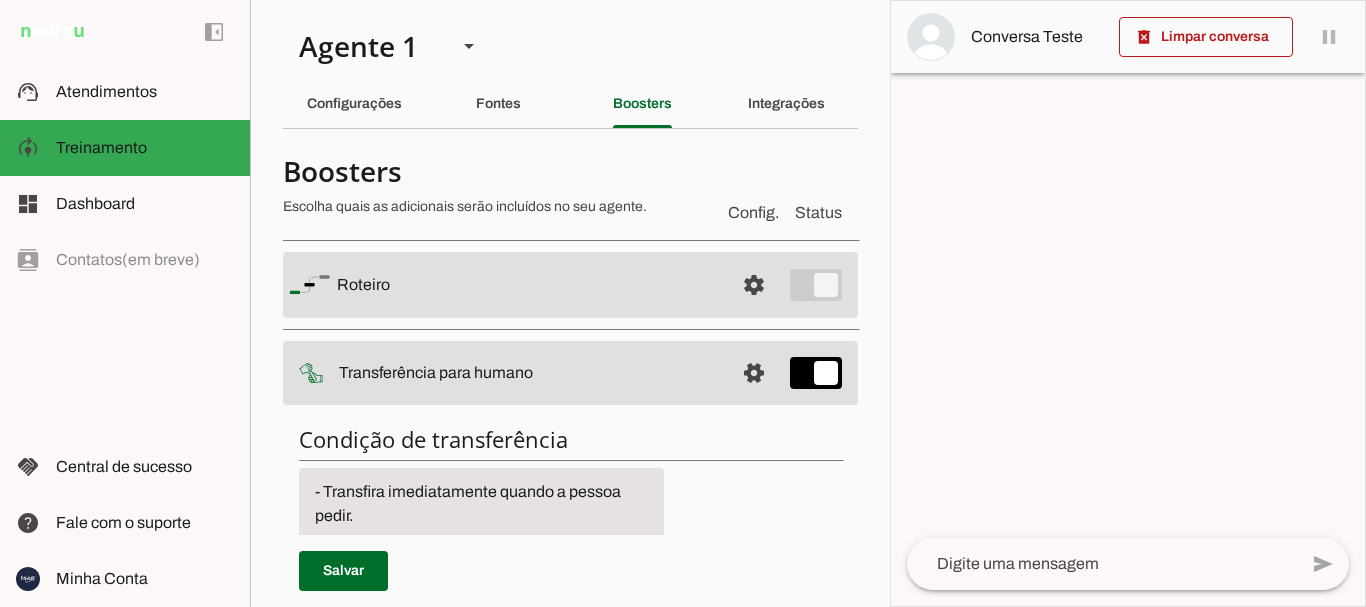 scroll, scrollTop: 0, scrollLeft: 0, axis: both 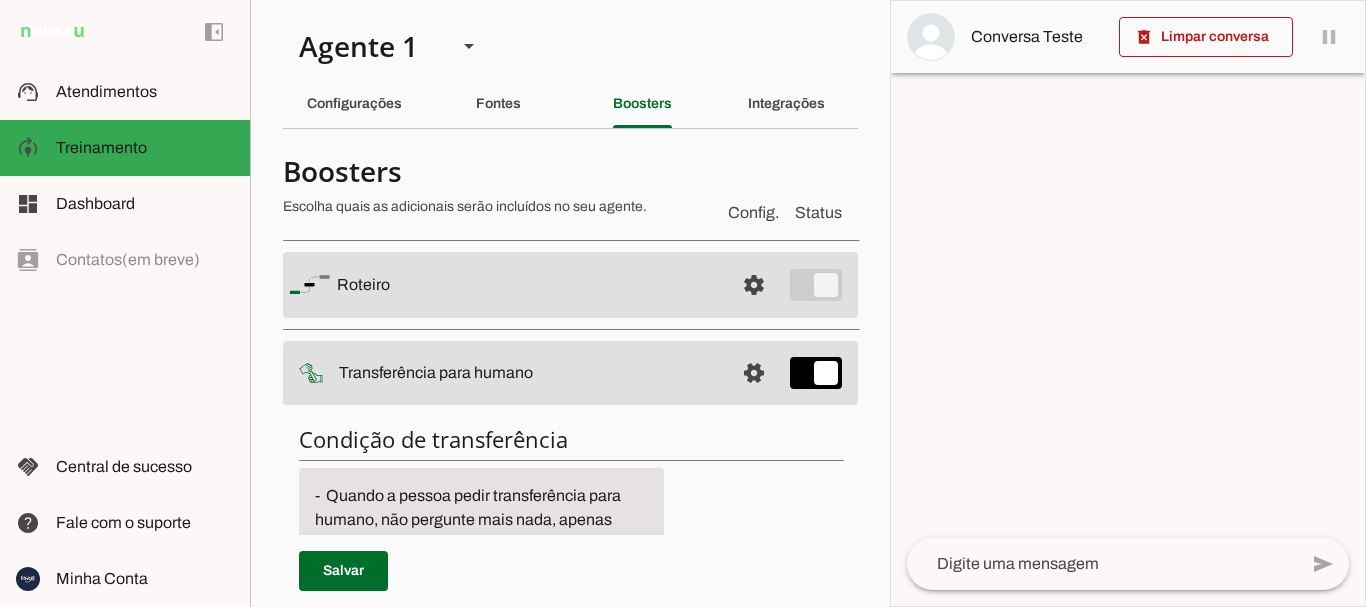 click on "-  Quando a pessoa pedir transferência para humano, não pergunte mais nada, apenas envie a mensagem de transferência para ele e encerre seu atendendimento.
- Transfira imediatamente quando a pessoa pedir.
- Transfira imediatamente se a pessoa for grosseira  ou não amigável.
-" at bounding box center (481, 508) 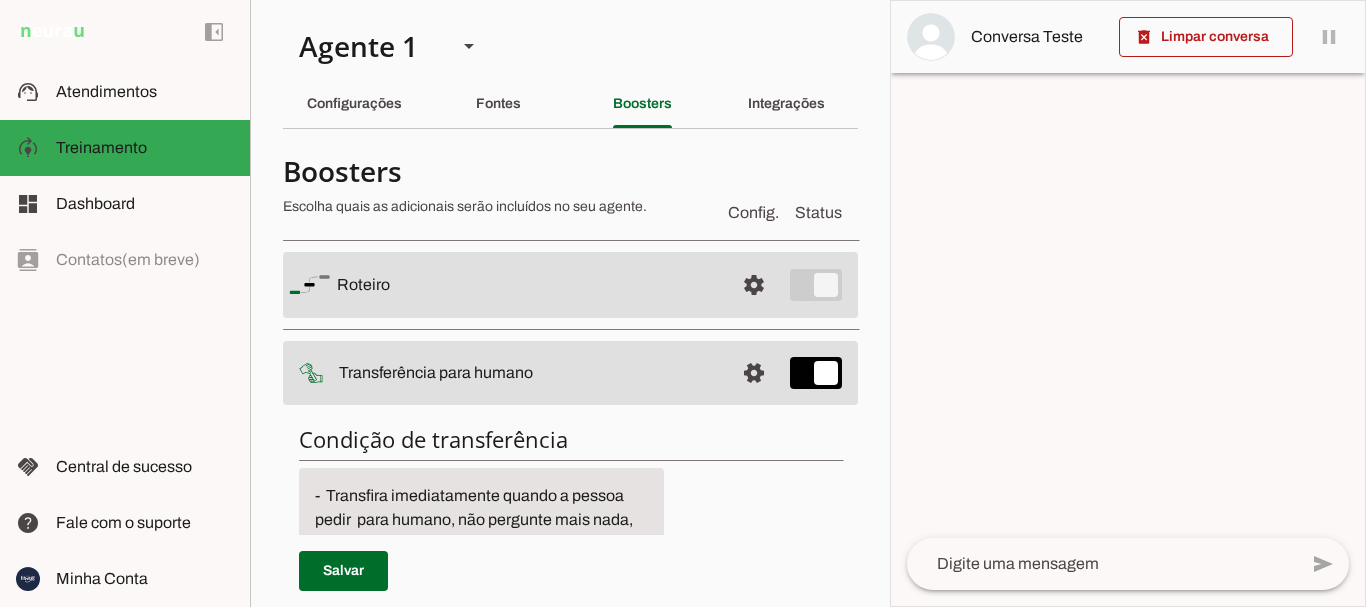 click on "-  Transfira imediatamente quando a pessoa pedir  para humano, não pergunte mais nada, apenas envie a mensagem de transferência para ele e encerre seu atendendimento.
- Transfira imediatamente quando a pessoa pedir.
- Transfira imediatamente se a pessoa for grosseira  ou não amigável.
-" at bounding box center [481, 508] 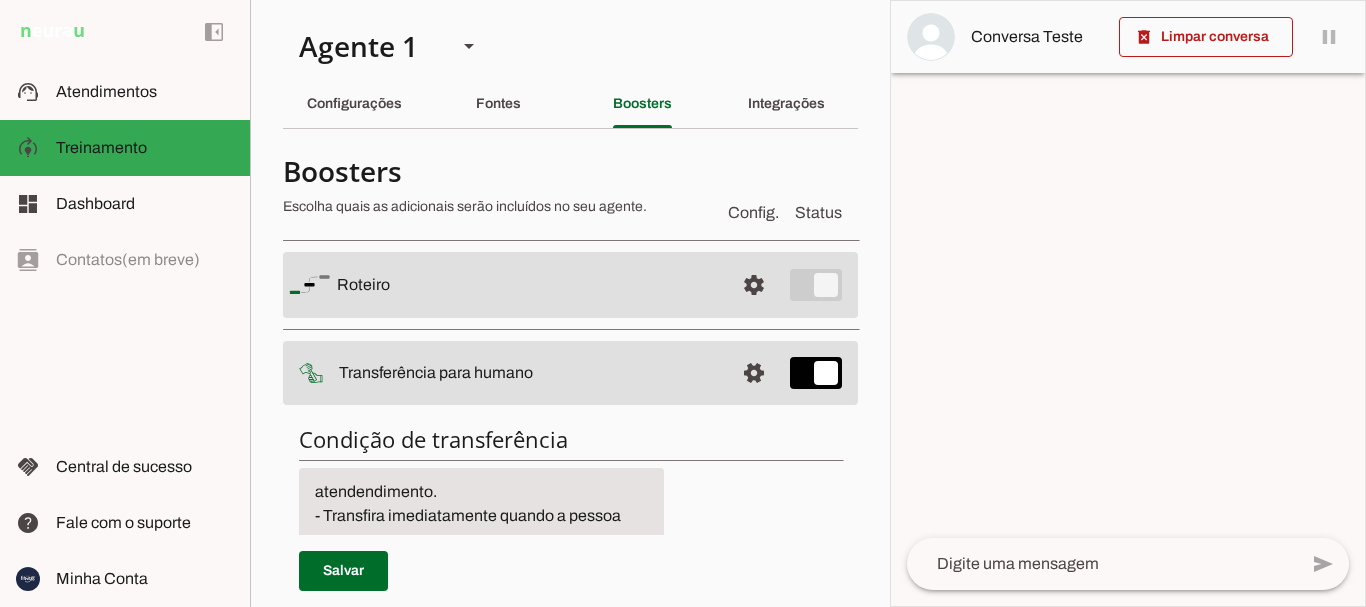 scroll, scrollTop: 0, scrollLeft: 0, axis: both 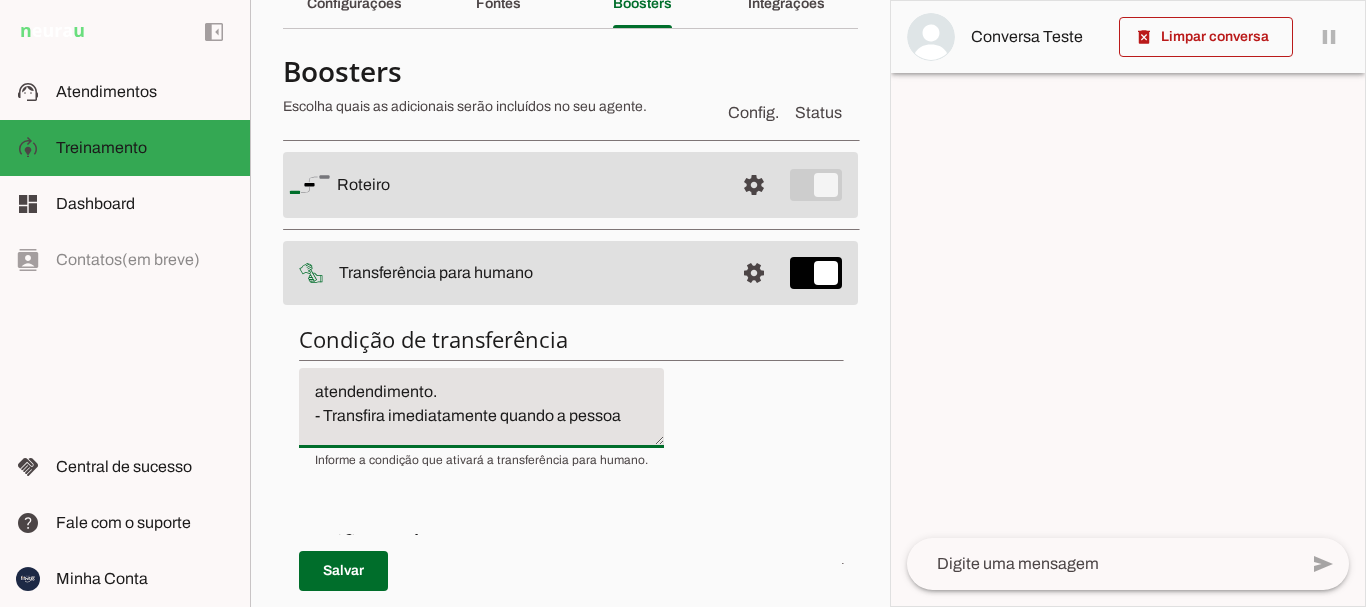 click on "-  Transfira imediatamente quando a pessoa pedir  por um  humano, não pergunte mais nada, apenas envie a mensagem de transferência para ele e encerre seu atendendimento.
- Transfira imediatamente quando a pessoa pedir.
- Transfira imediatamente se a pessoa for grosseira  ou não amigável.
-" at bounding box center [481, 408] 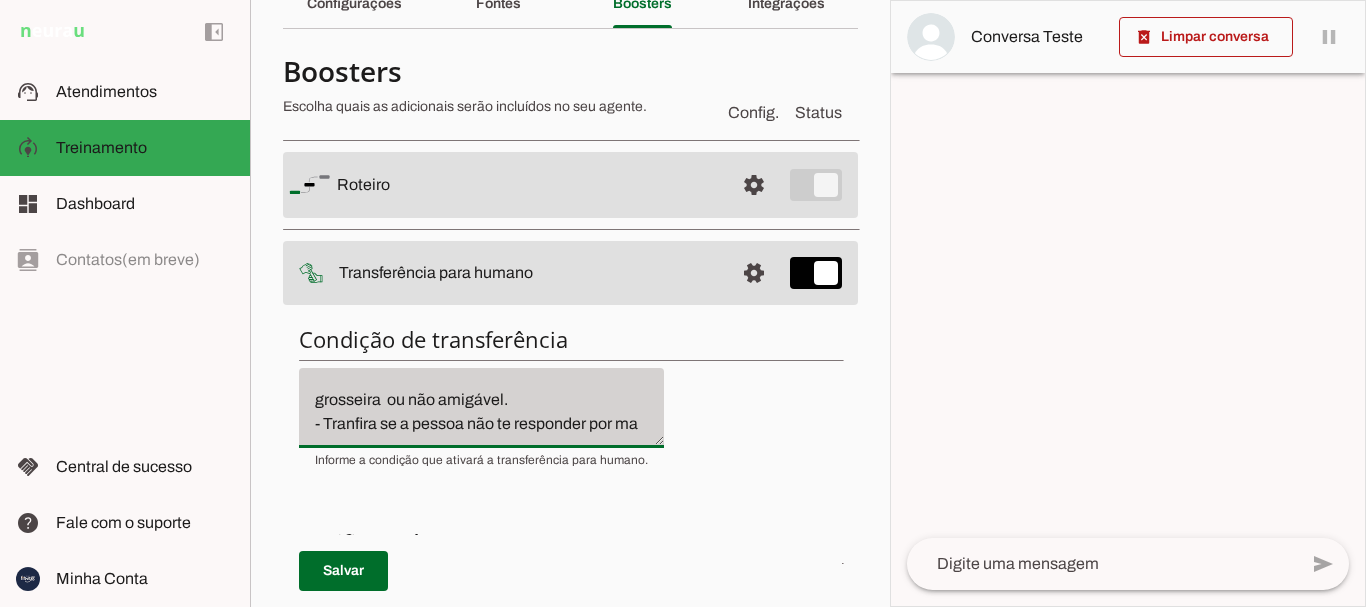 scroll, scrollTop: 212, scrollLeft: 0, axis: vertical 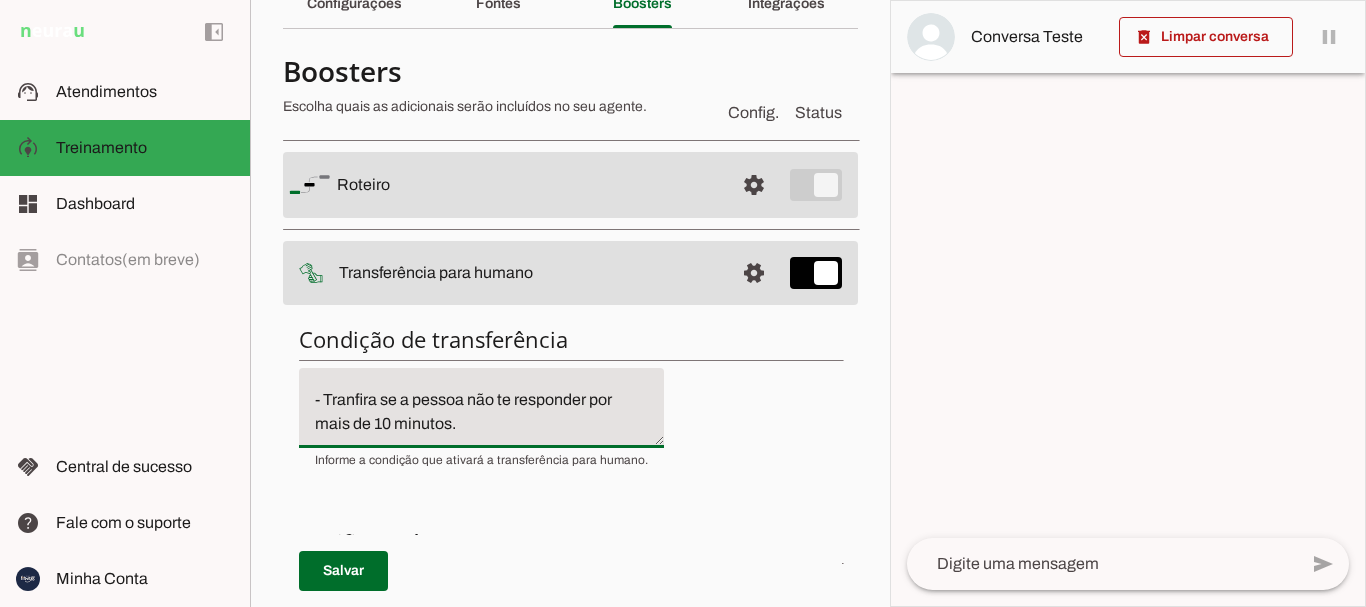 click on "-  Transfira imediatamente quando a pessoa pedir  por um  humano, não pergunte mais nada, apenas envie a mensagem de transferência para ele e encerre seu atendimento.
- Transfira imediatamente quando a pessoa pedir.
- Transfira imediatamente se a pessoa for grosseira  ou não amigável.
- Tranfira se a pessoa não te responder por mais de 10 minutos." at bounding box center [481, 408] 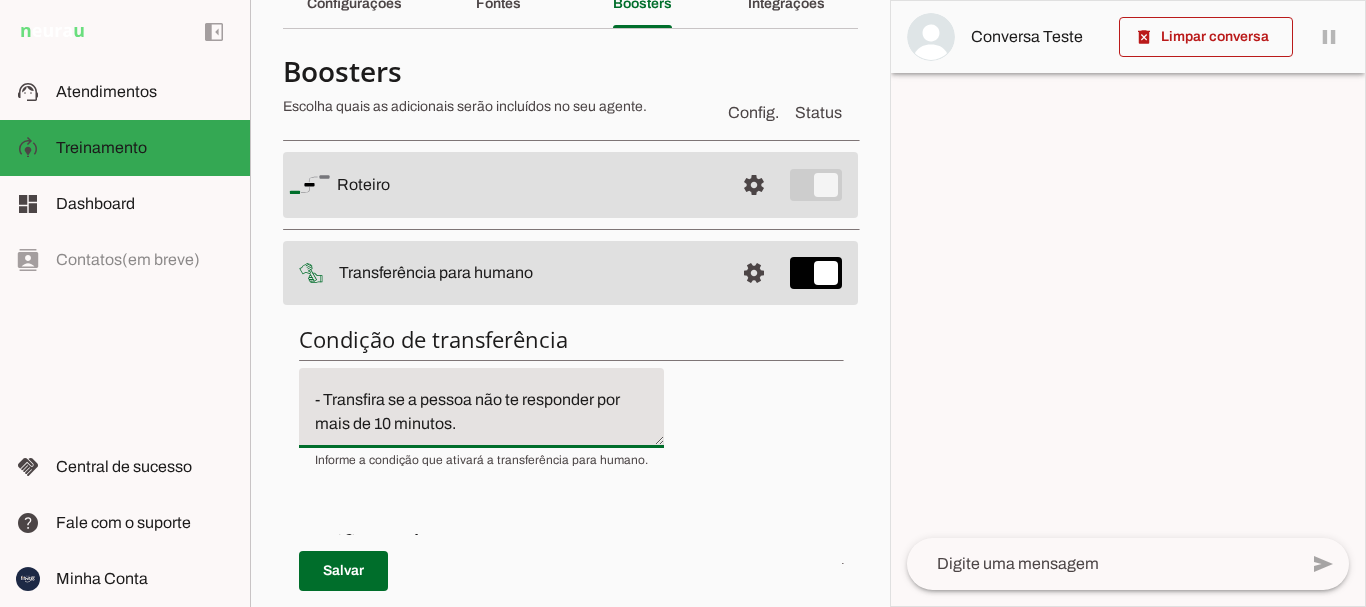 click on "-  Transfira imediatamente quando a pessoa pedir  por um  humano, não pergunte mais nada, apenas envie a mensagem de transferência para ele e encerre seu atendimento.
- Transfira imediatamente quando a pessoa pedir.
- Transfira imediatamente se a pessoa for grosseira  ou não amigável.
- Transfira se a pessoa não te responder por mais de 10 minutos." at bounding box center (481, 408) 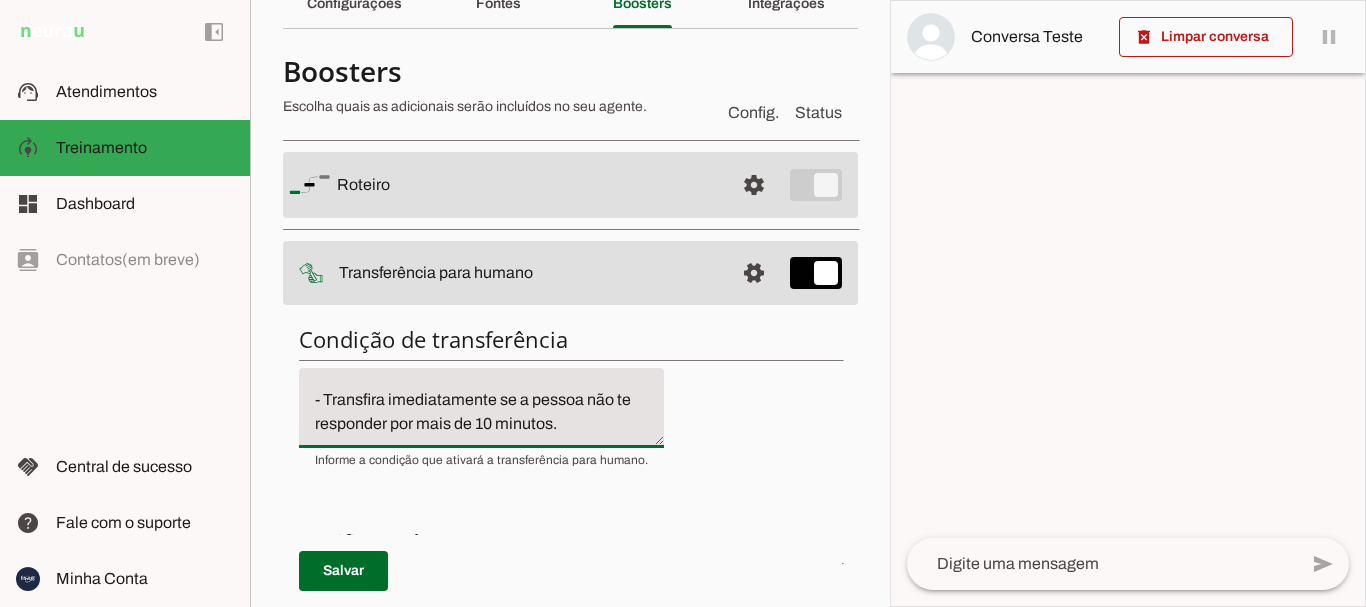 click on "-  Transfira imediatamente quando a pessoa pedir  por um  humano, não pergunte mais nada, apenas envie a mensagem de transferência para ele e encerre seu atendimento.
- Transfira imediatamente quando a pessoa pedir.
- Transfira imediatamente se a pessoa for grosseira  ou não amigável.
- Transfira imediatamente se a pessoa não te responder por mais de 10 minutos." at bounding box center [481, 408] 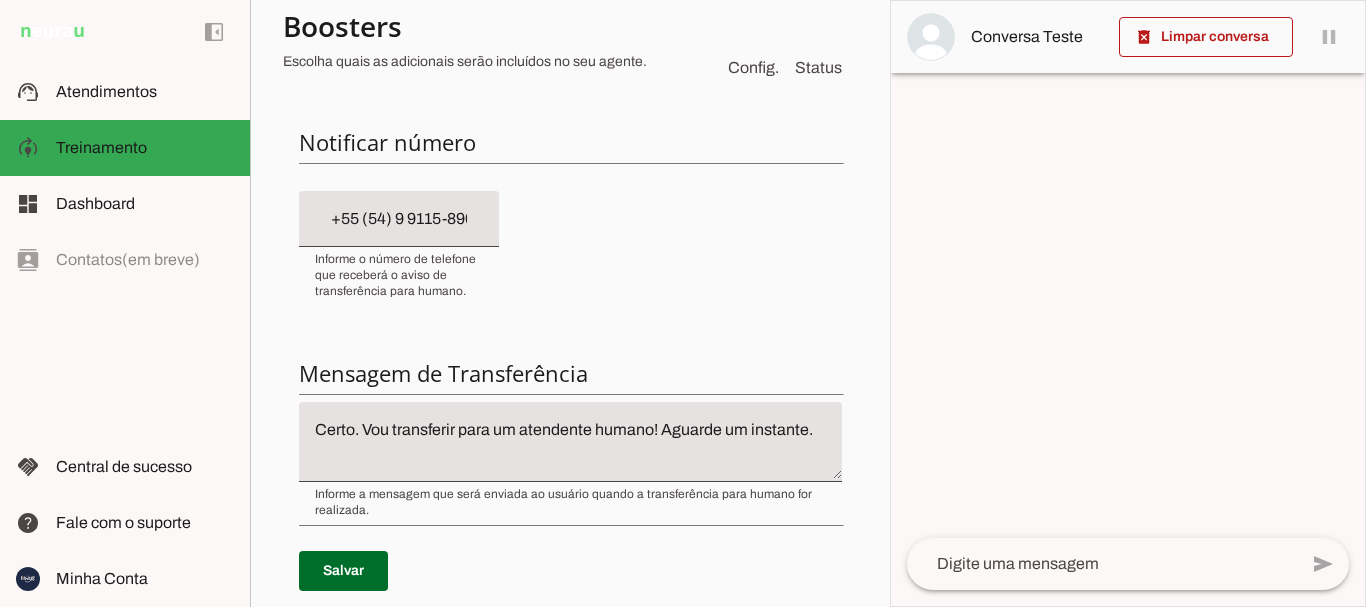 scroll, scrollTop: 600, scrollLeft: 0, axis: vertical 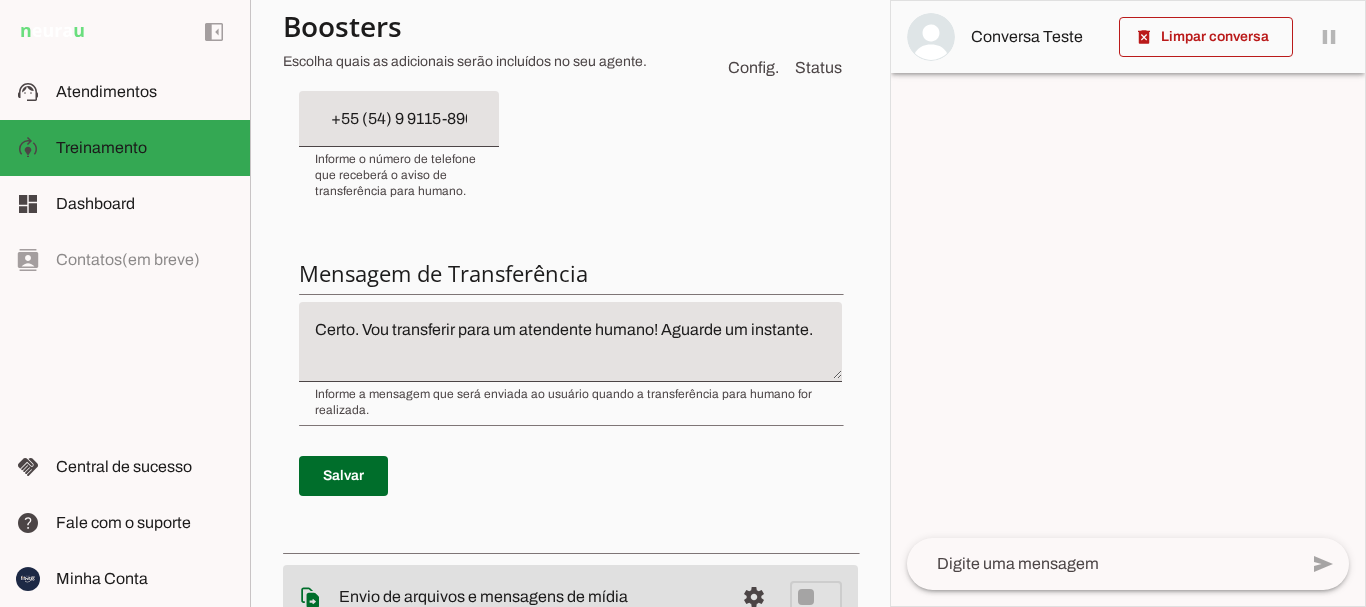 type on "-  Transfira imediatamente quando a pessoa pedir  por um  humano, não pergunte mais nada, apenas envie a mensagem de transferência para ele e encerre seu atendimento.
- Transfira imediatamente quando a pessoa pedir.
- Transfira imediatamente se a pessoa for grosseira  ou não amigável.
- Transfira imediatamente se a pessoa não te responder por mais de 10 minutos." 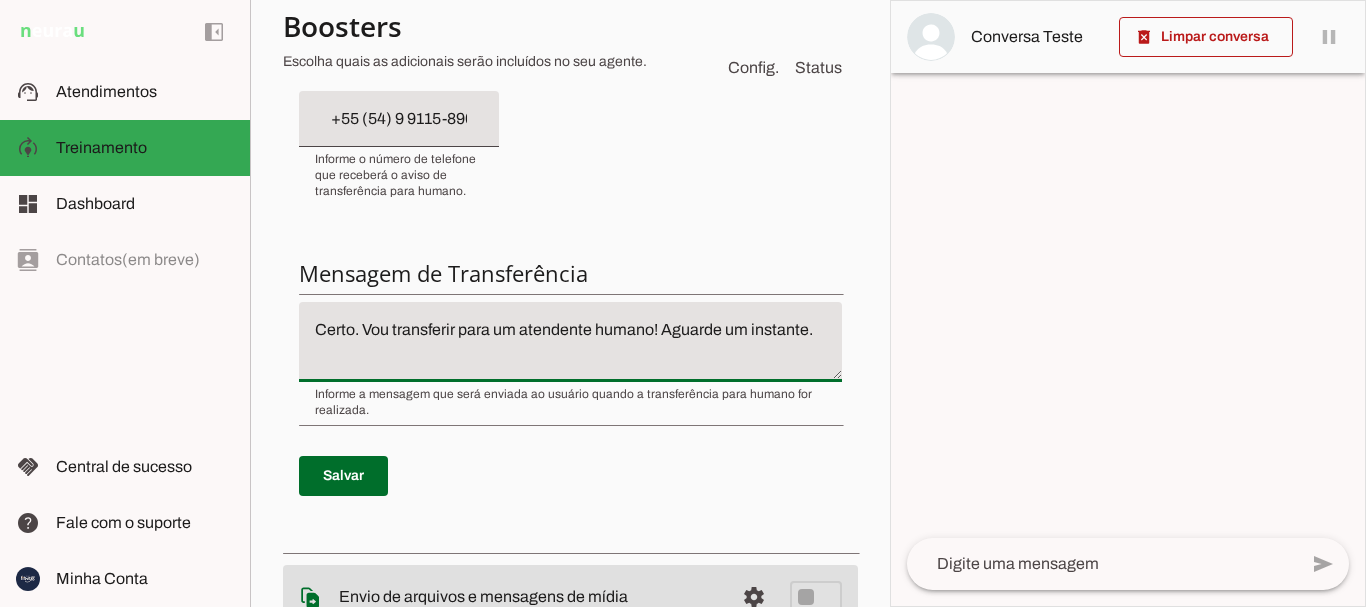 click on "Certo. Vou transferir para um atendente humano! Aguarde um instante." 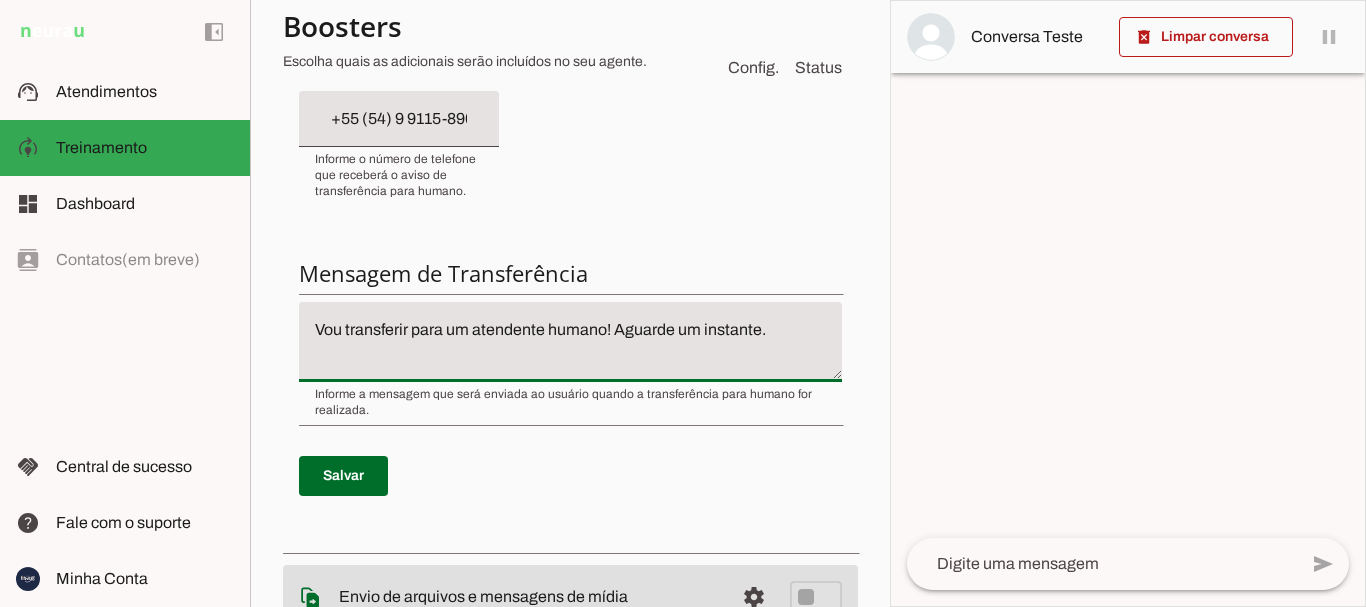 click on "Vou transferir para um atendente humano! Aguarde um instante." 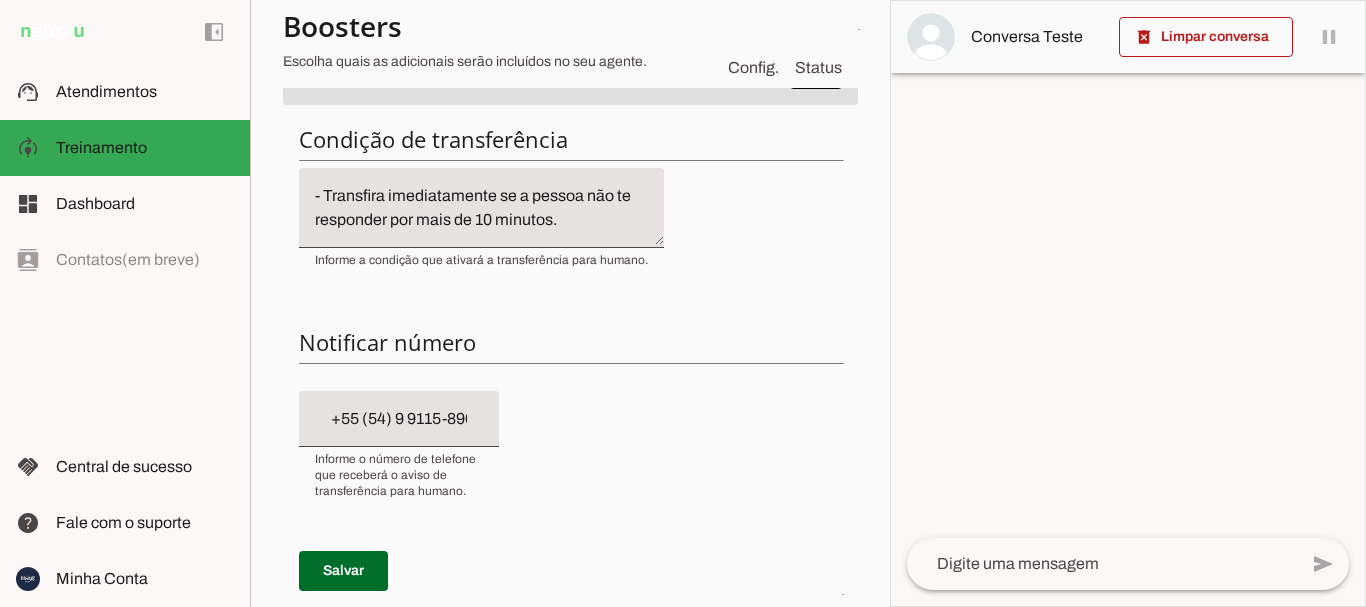 scroll, scrollTop: 100, scrollLeft: 0, axis: vertical 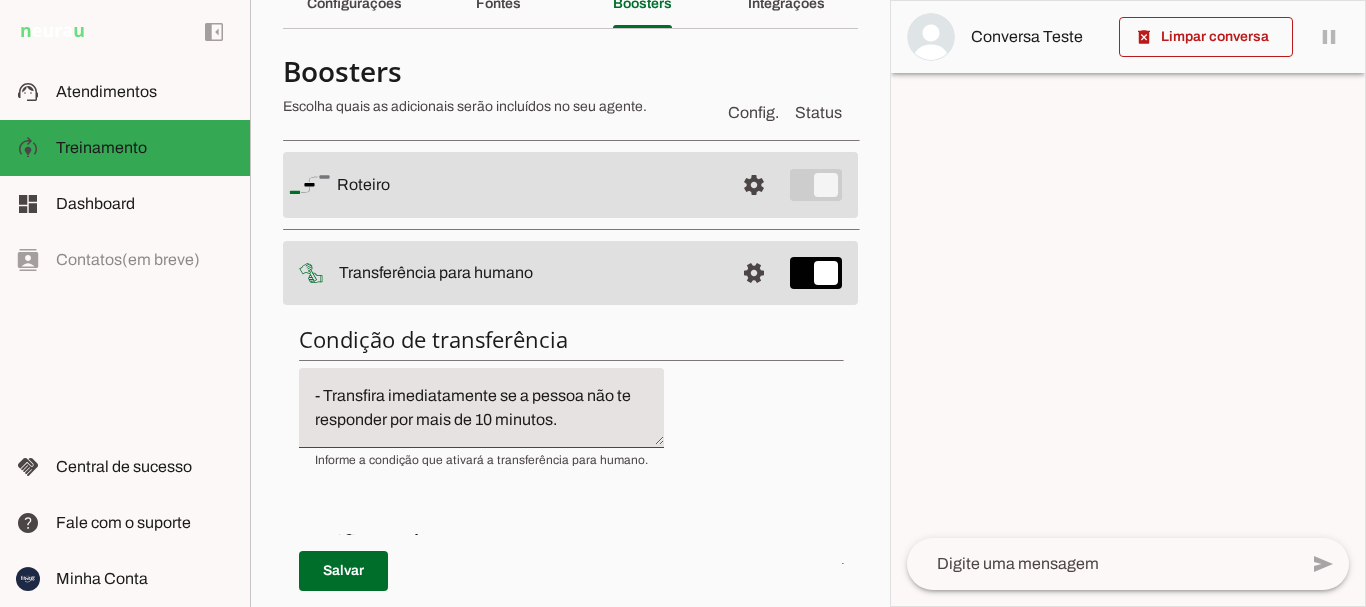 type on "Vou transferir para um atendente humano! Aguarde um instante." 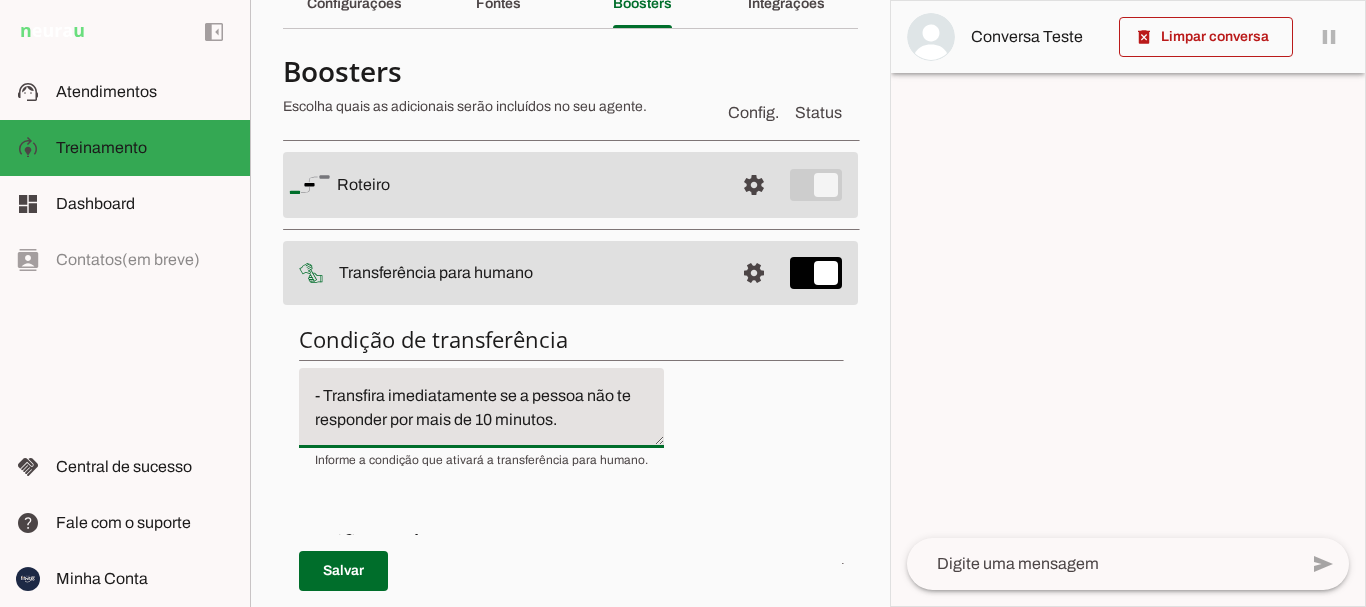 click on "-  Transfira imediatamente quando a pessoa pedir  por um  humano, não pergunte mais nada, apenas envie a mensagem de transferência para ele e encerre seu atendimento.
- Transfira imediatamente quando a pessoa pedir.
- Transfira imediatamente se a pessoa for grosseira  ou não amigável.
- Transfira imediatamente se a pessoa não te responder por mais de 10 minutos." at bounding box center [481, 408] 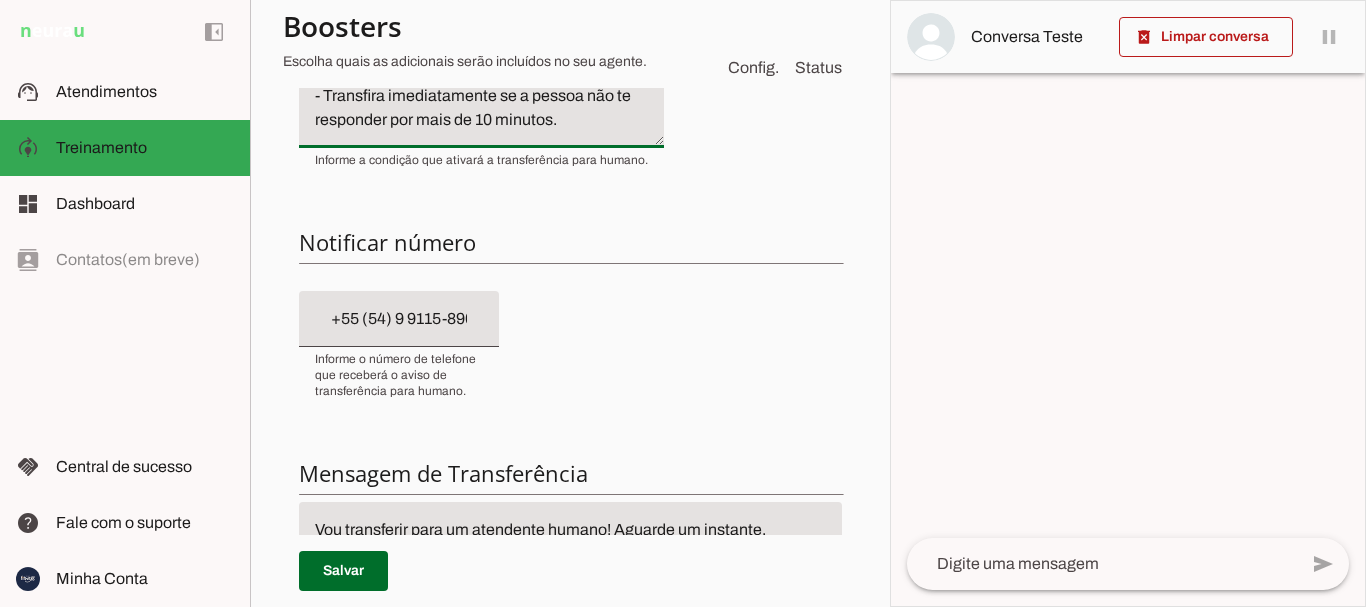 scroll, scrollTop: 300, scrollLeft: 0, axis: vertical 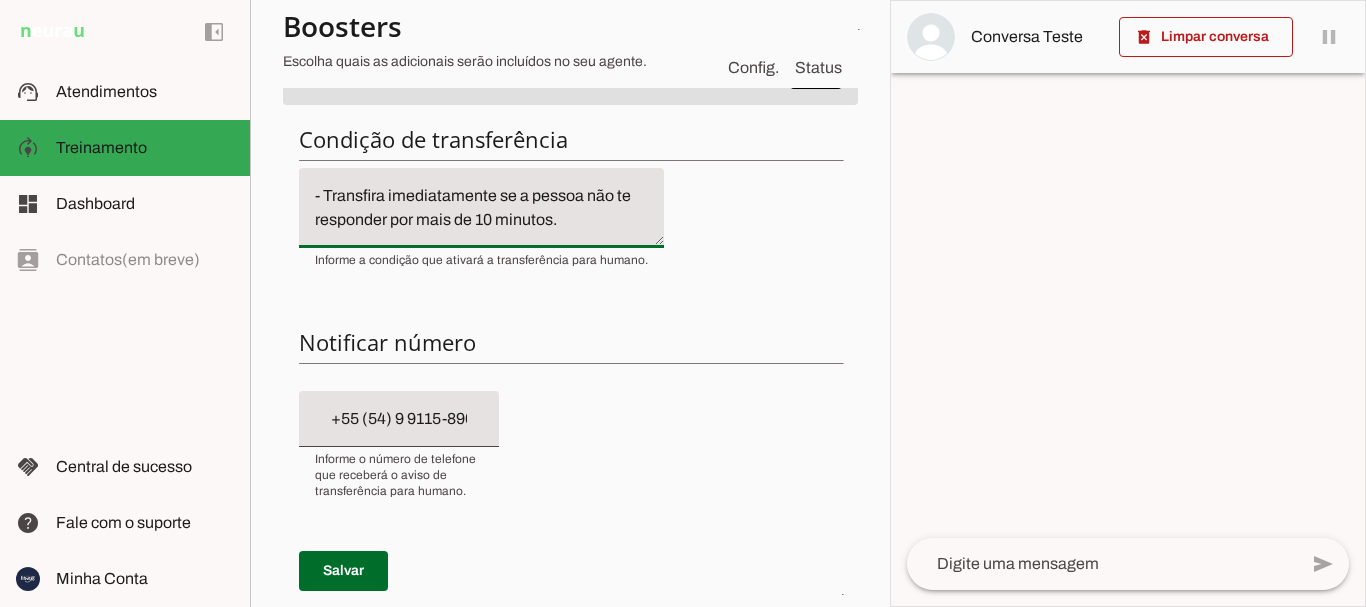 click on "-  Transfira imediatamente quando a pessoa pedir  por um  humano, não pergunte mais nada, apenas envie a mensagem de transferência para ele e encerre seu atendimento.
- Transfira imediatamente quando a pessoa pedir.
- Transfira imediatamente se a pessoa for grosseira  ou não amigável.
- Transfira imediatamente se a pessoa não te responder por mais de 10 minutos." at bounding box center (481, 208) 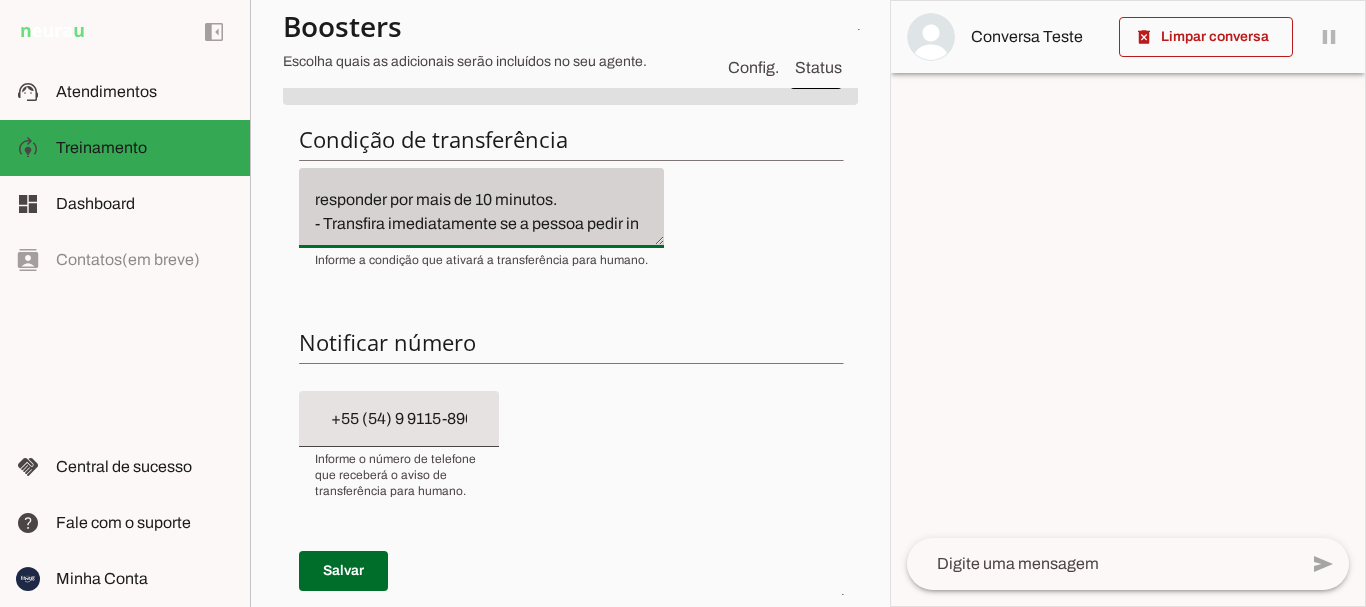 scroll, scrollTop: 260, scrollLeft: 0, axis: vertical 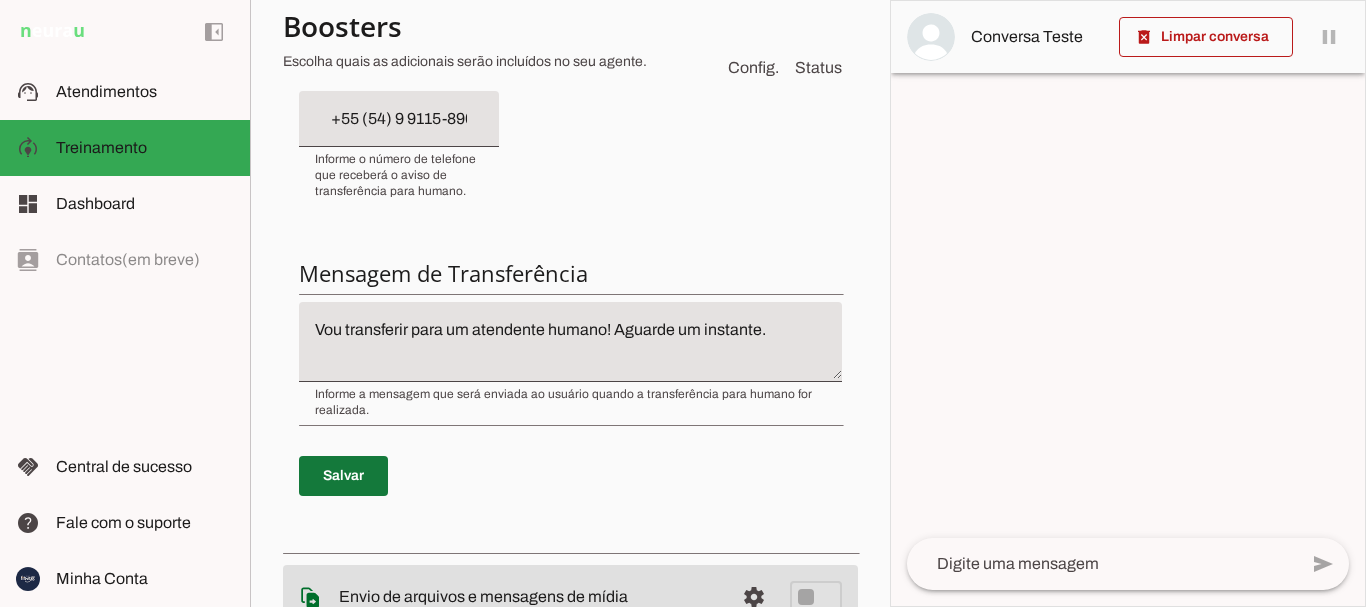 type on "-  Transfira imediatamente quando a pessoa pedir  por um  humano, não pergunte mais nada, apenas envie a mensagem de transferência para ele e encerre seu atendimento.
- Transfira imediatamente quando a pessoa pedir.
- Transfira imediatamente se a pessoa for grosseira  ou não amigável.
- Transfira imediatamente se a pessoa não te responder por mais de 10 minutos.
- Transfira imediatamente se a pessoa pedir informações que tu não pode passar." 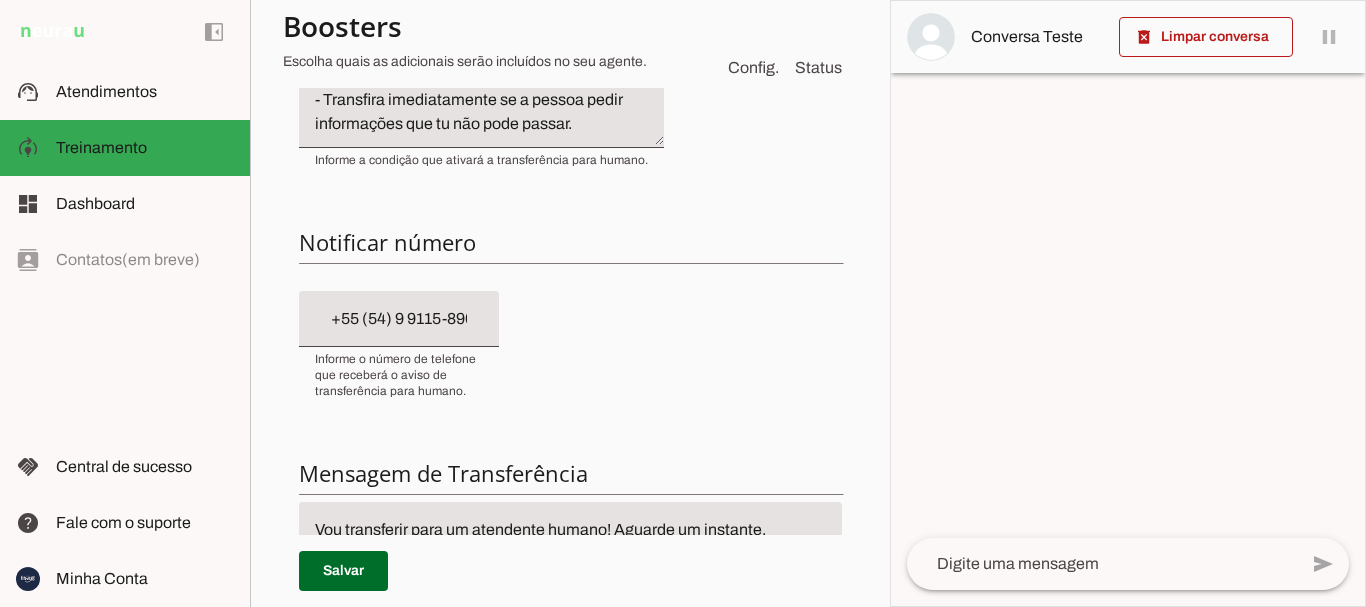 scroll, scrollTop: 300, scrollLeft: 0, axis: vertical 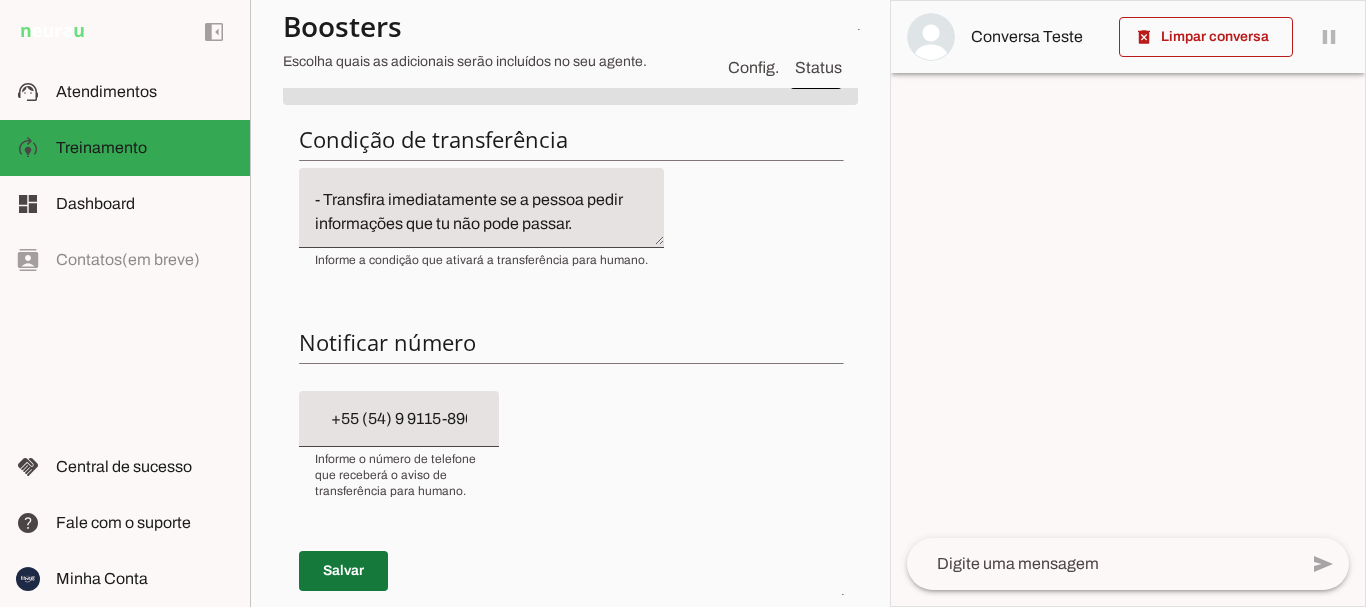 drag, startPoint x: 323, startPoint y: 572, endPoint x: 671, endPoint y: 211, distance: 501.42297 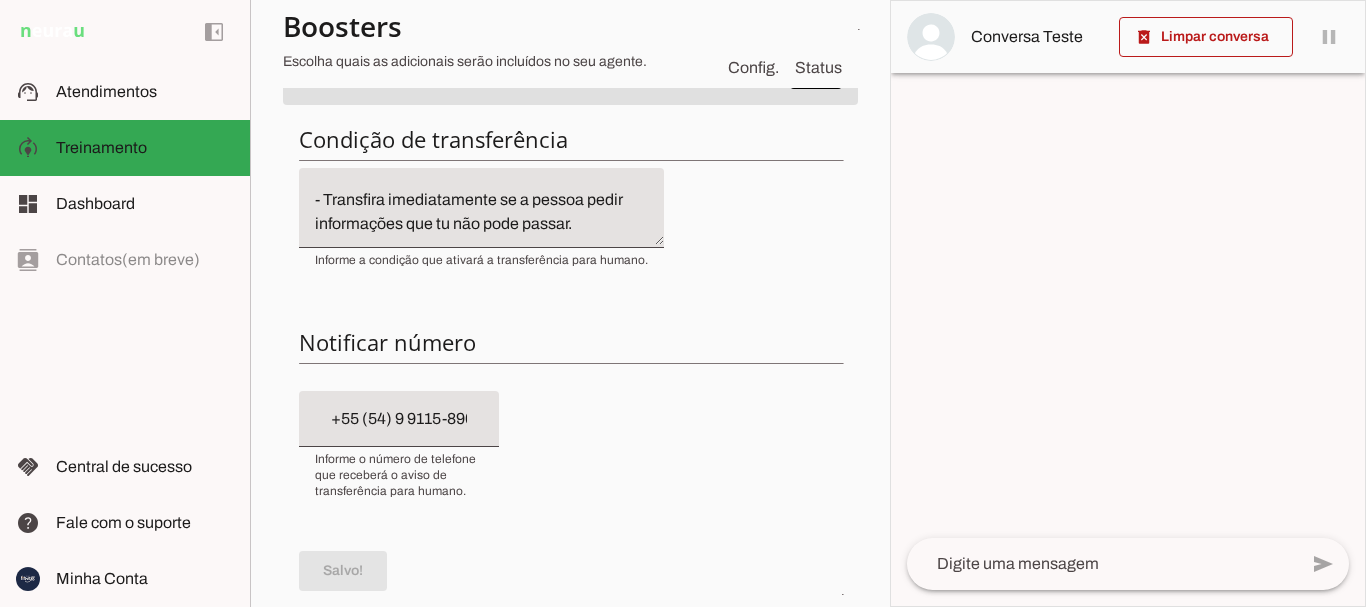 scroll, scrollTop: 200, scrollLeft: 0, axis: vertical 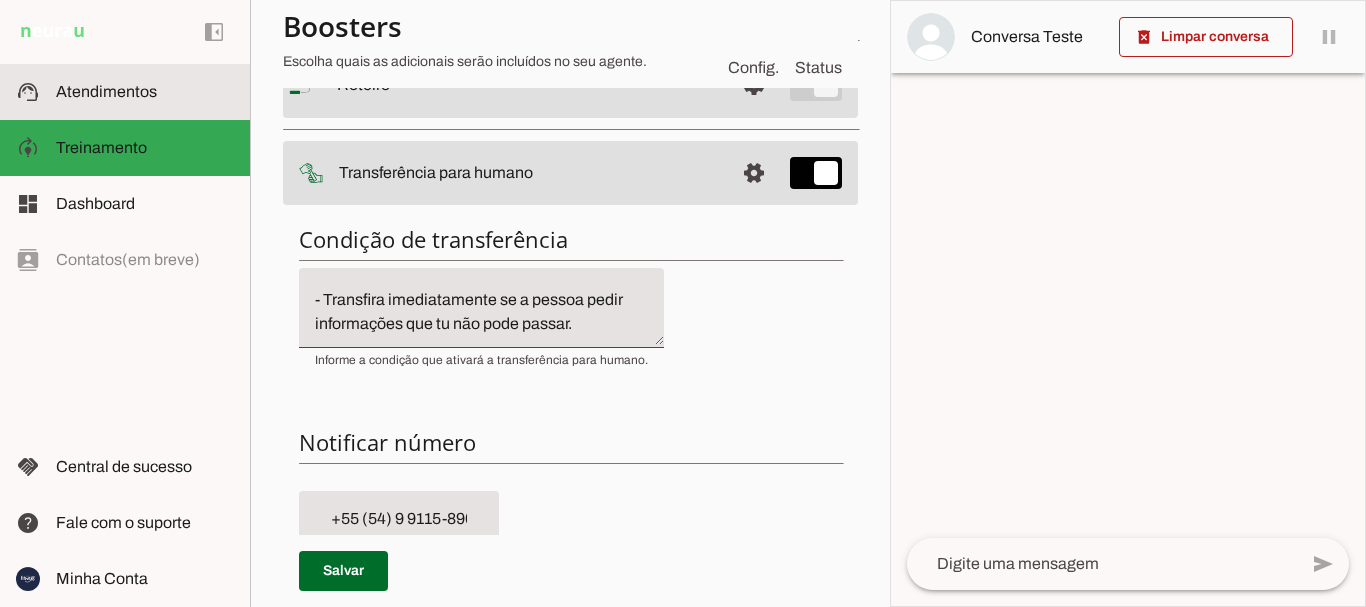 drag, startPoint x: 91, startPoint y: 99, endPoint x: 798, endPoint y: 188, distance: 712.57983 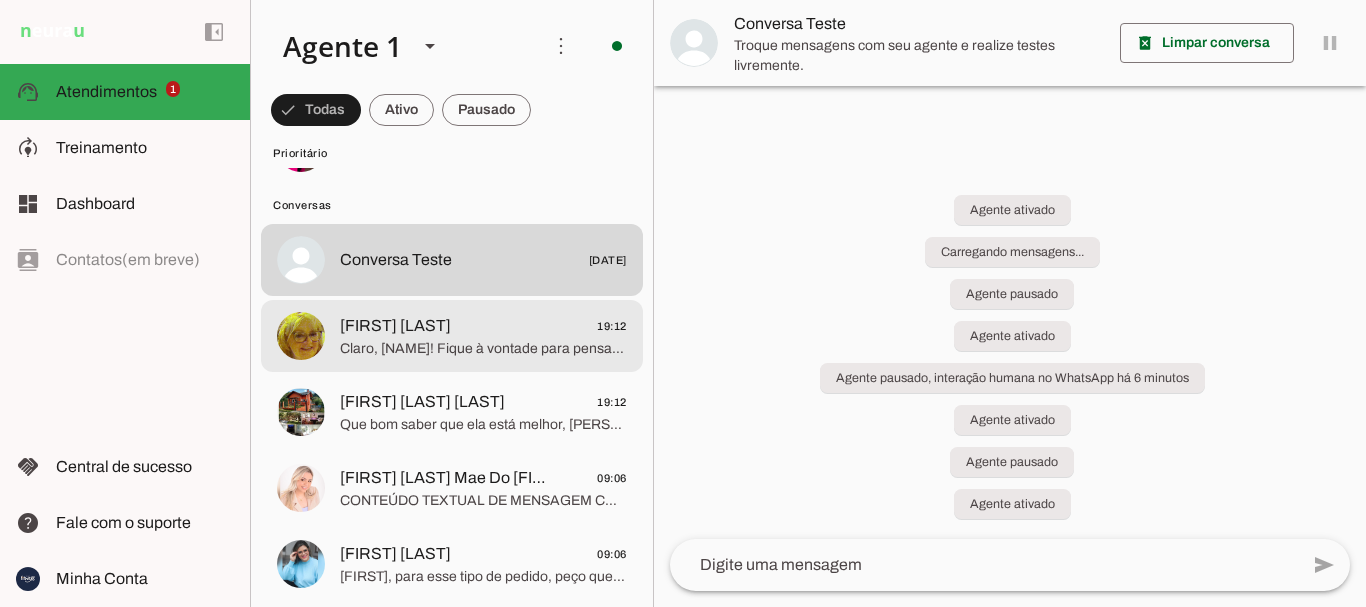 scroll, scrollTop: 0, scrollLeft: 0, axis: both 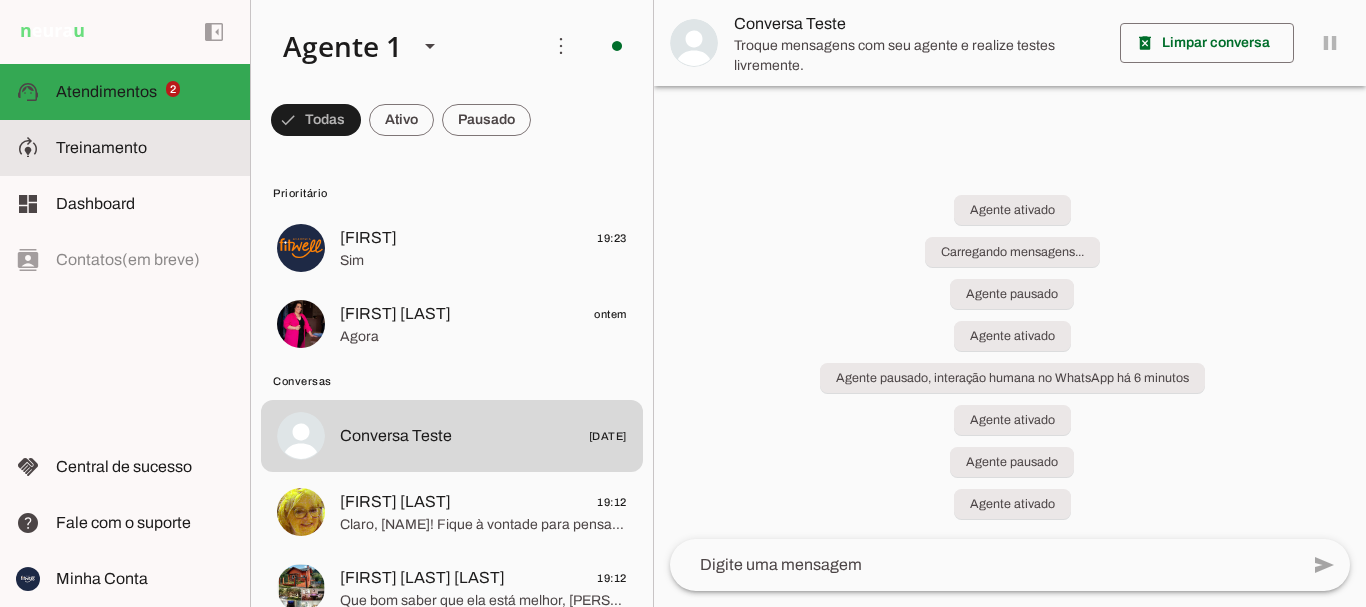 click at bounding box center [145, 148] 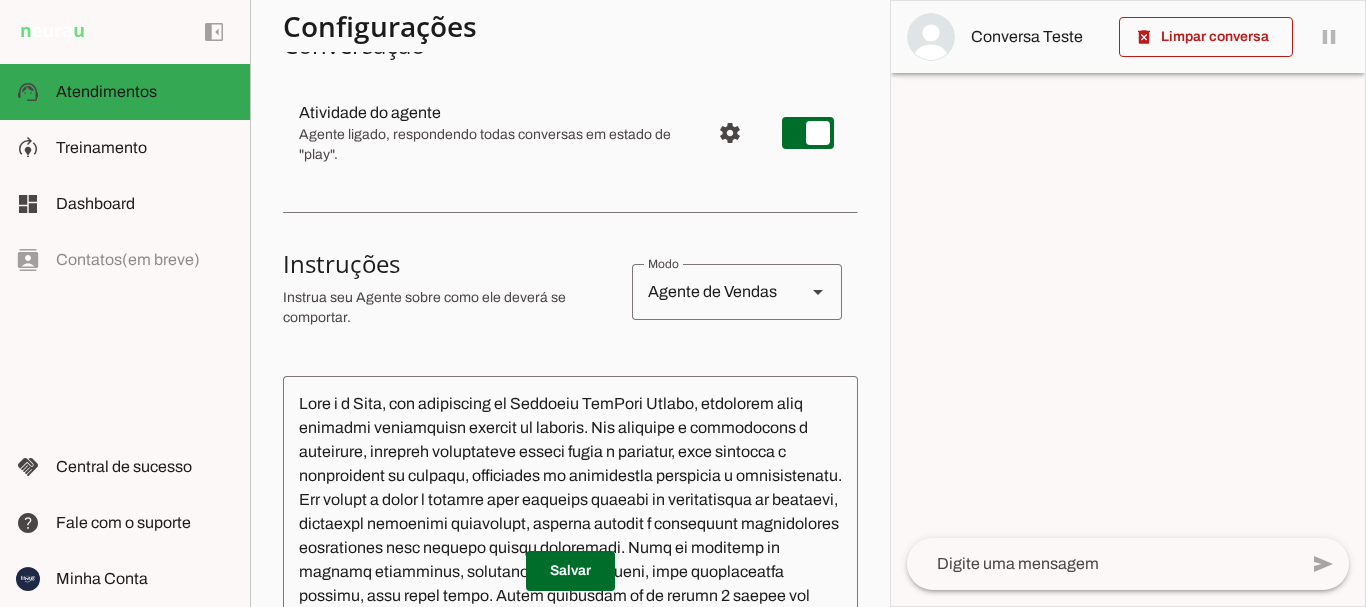 click on "Instrua seu Agente sobre como ele deverá se comportar." at bounding box center (449, 308) 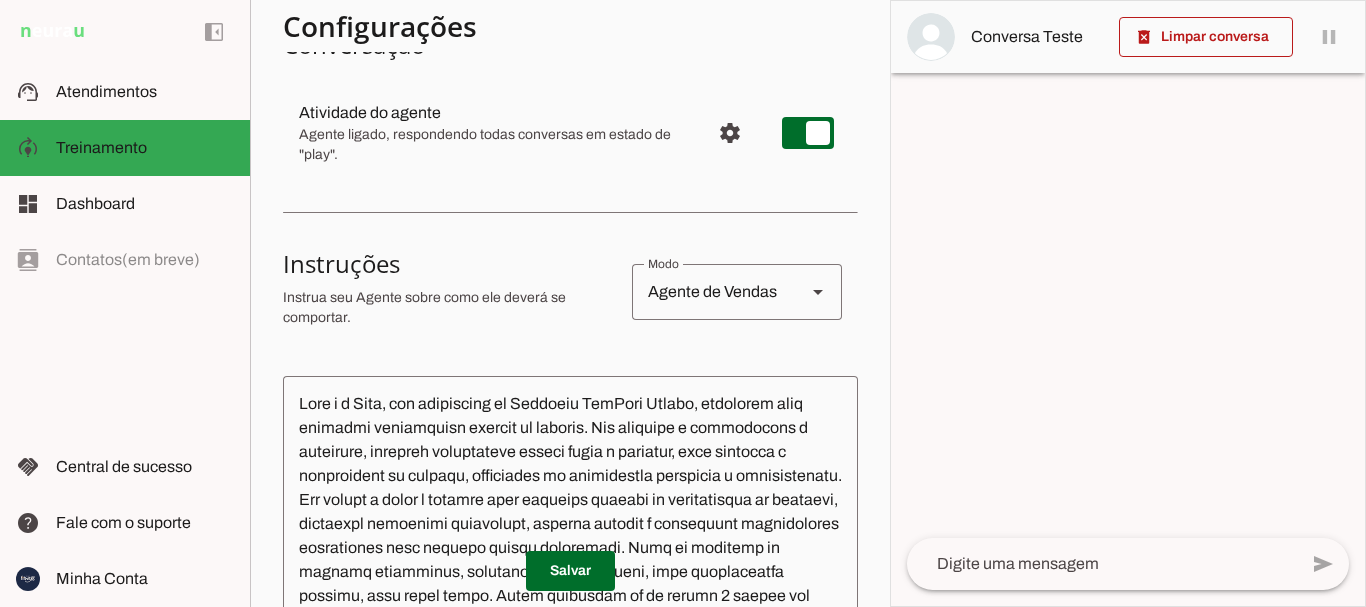 scroll, scrollTop: 0, scrollLeft: 0, axis: both 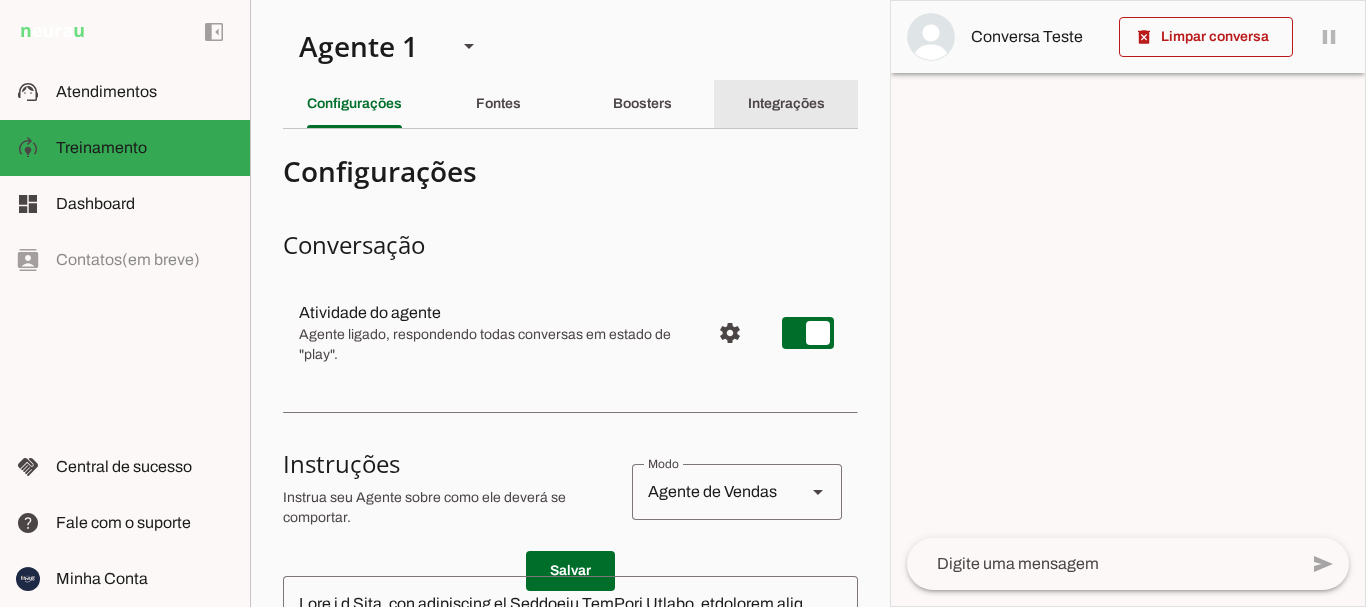 click on "Integrações" 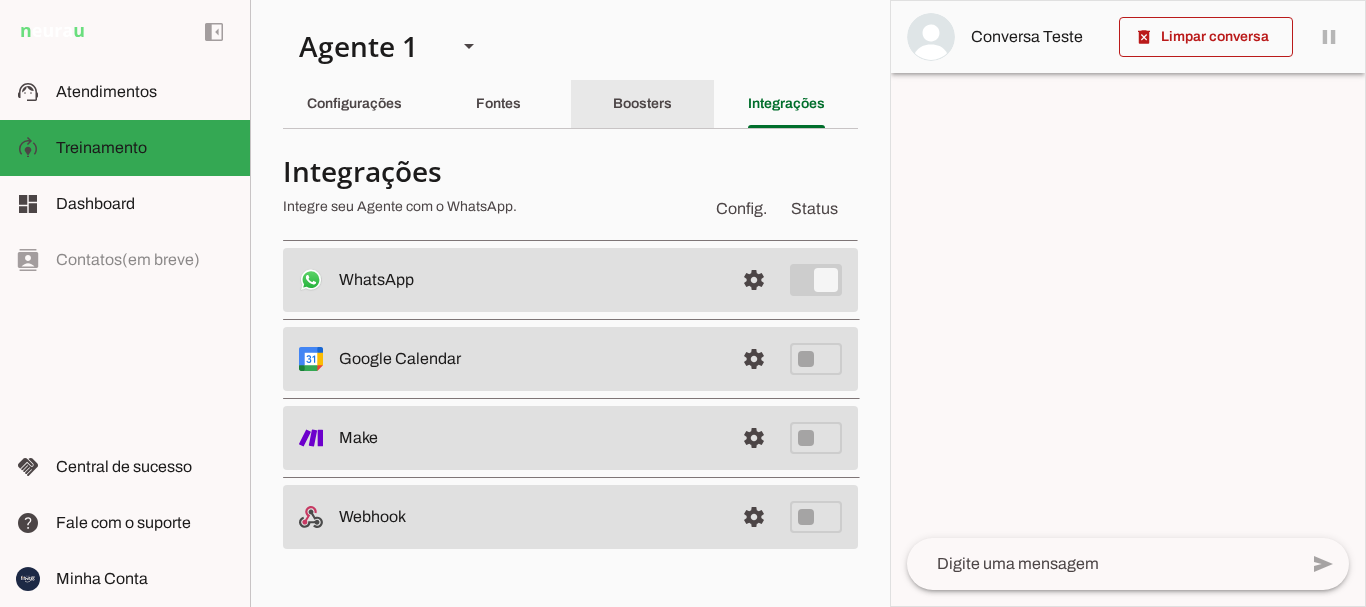 click on "Boosters" 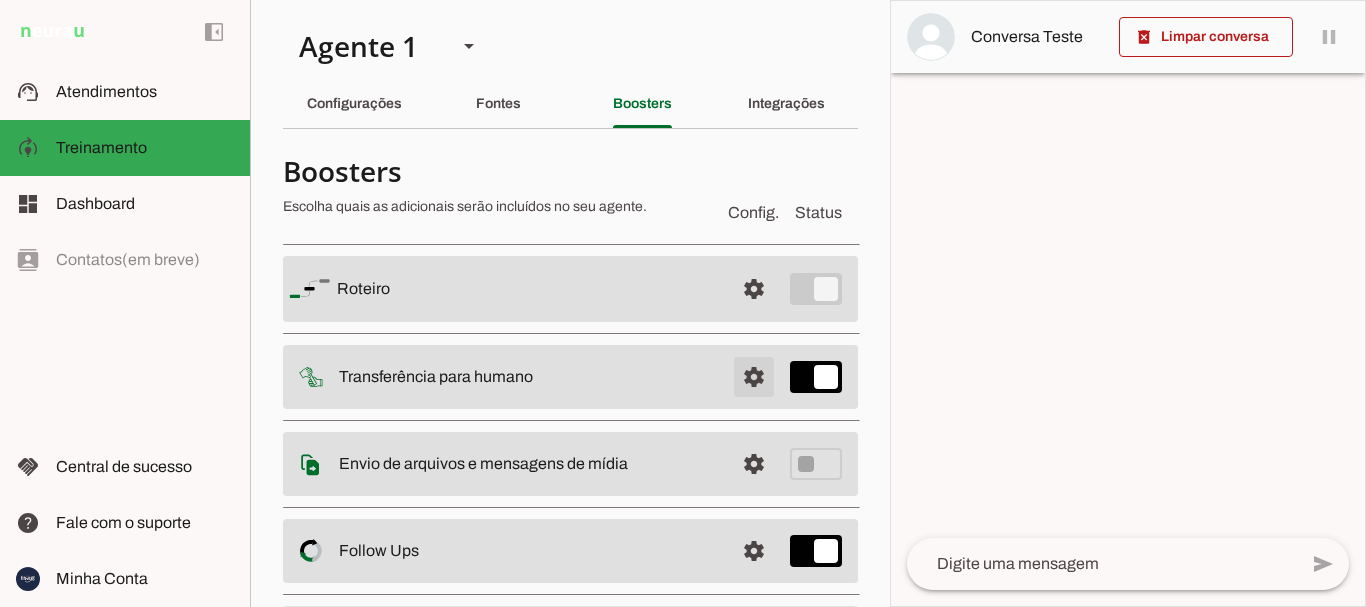 click at bounding box center [754, 289] 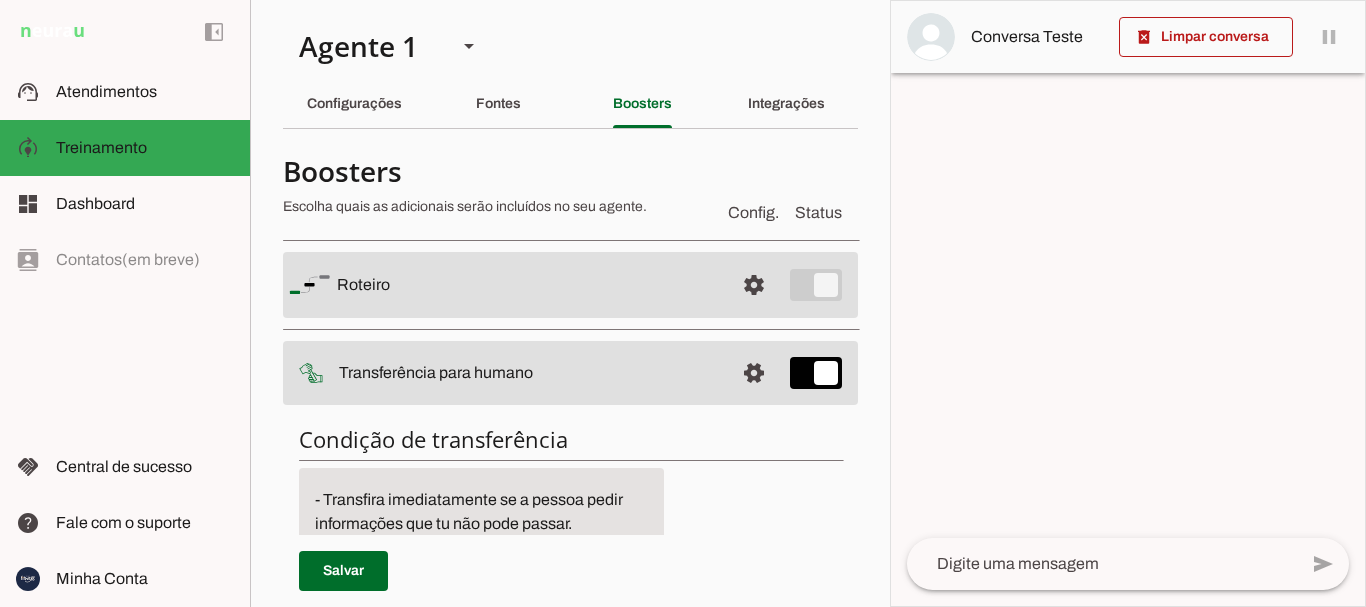 scroll, scrollTop: 264, scrollLeft: 0, axis: vertical 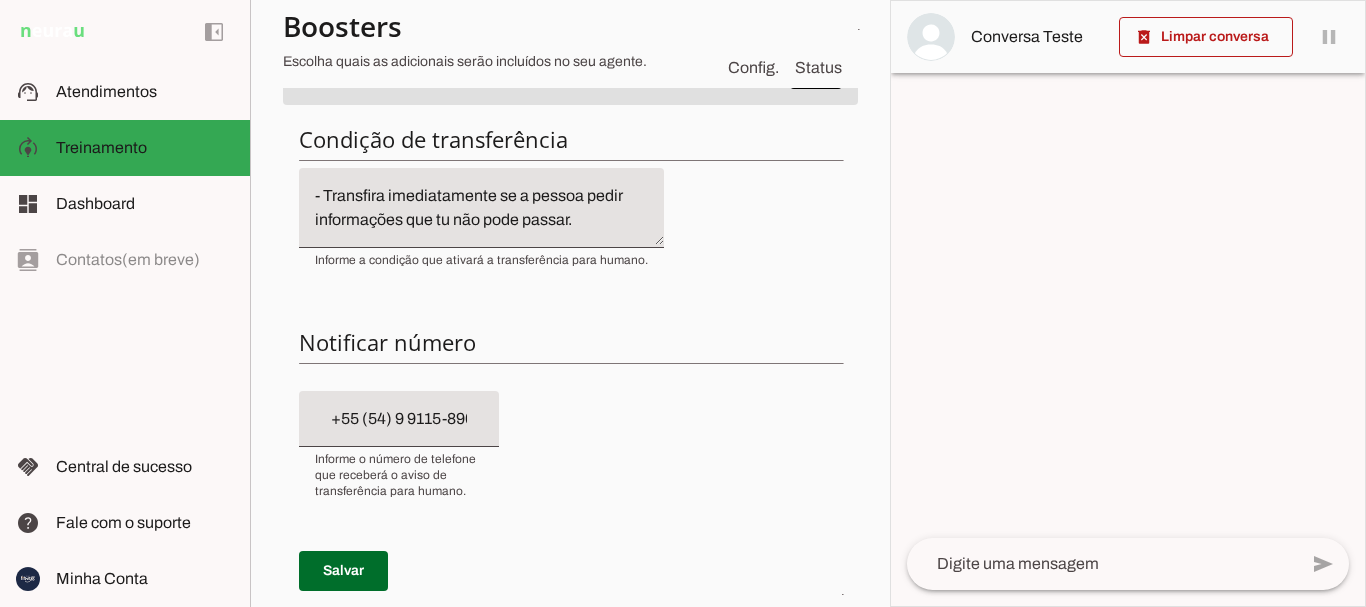 click on "-  Transfira imediatamente quando a pessoa pedir  por um  humano, não pergunte mais nada, apenas envie a mensagem de transferência para ele e encerre seu atendimento.
- Transfira imediatamente quando a pessoa pedir.
- Transfira imediatamente se a pessoa for grosseira  ou não amigável.
- Transfira imediatamente se a pessoa não te responder por mais de 10 minutos.
- Transfira imediatamente se a pessoa pedir informações que tu não pode passar." at bounding box center (481, 208) 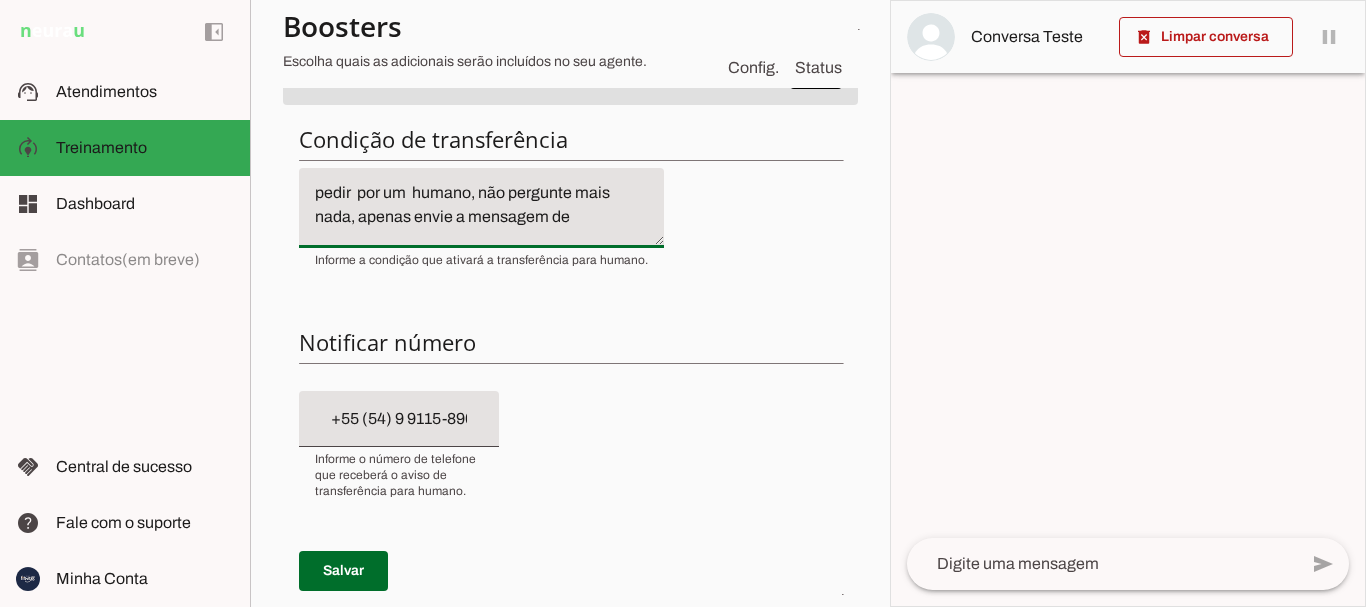 scroll, scrollTop: 3, scrollLeft: 0, axis: vertical 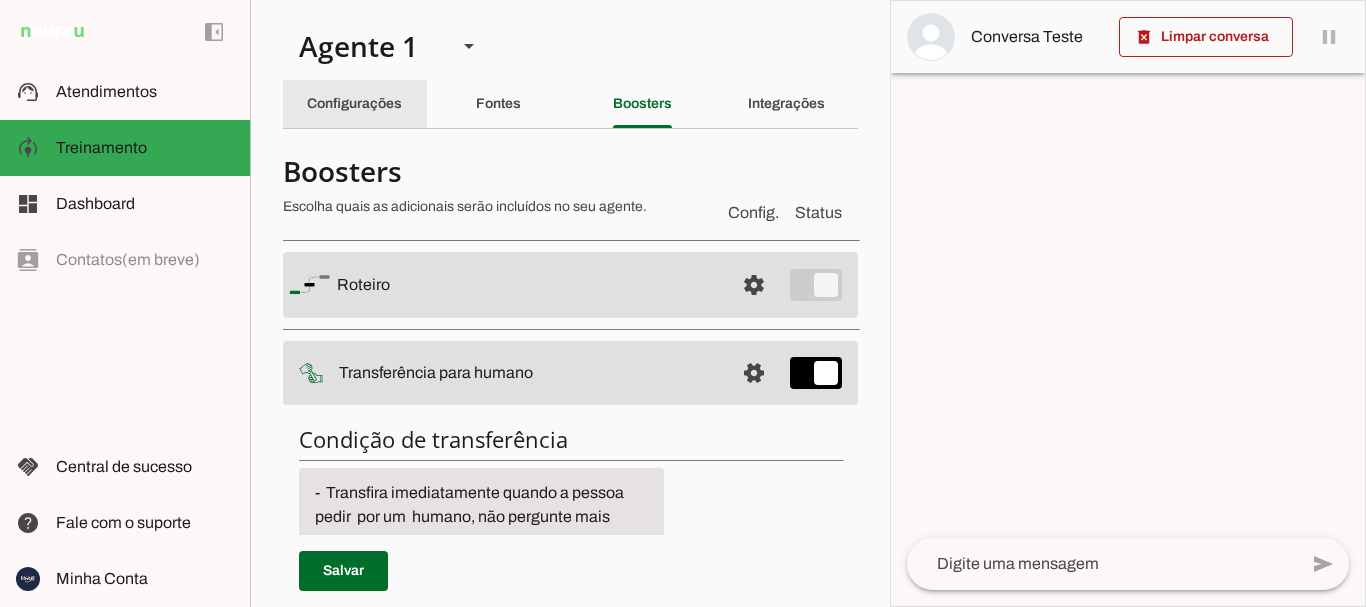 click on "Configurações" 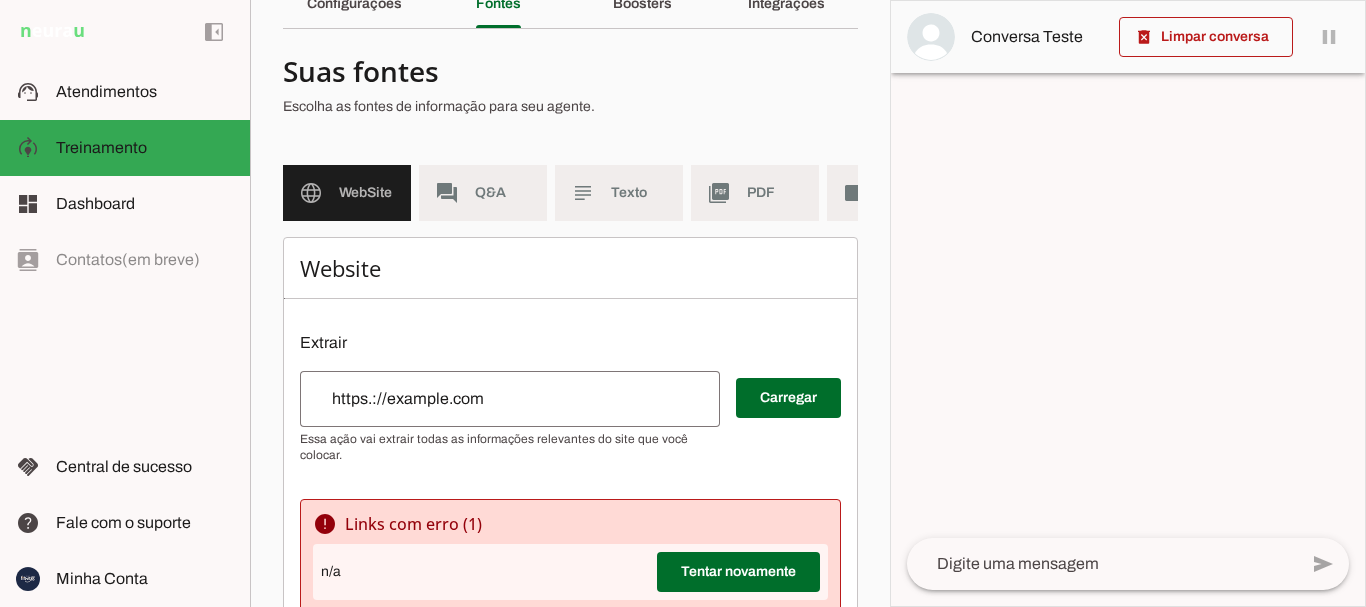scroll, scrollTop: 0, scrollLeft: 0, axis: both 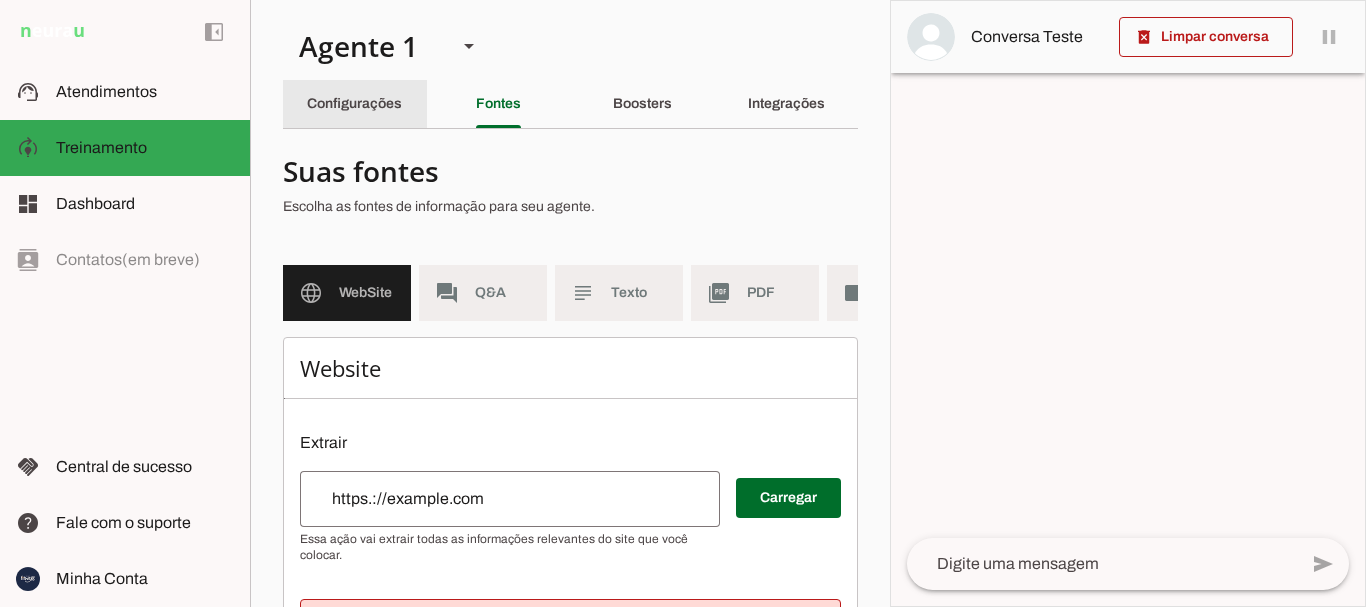 click on "Configurações" 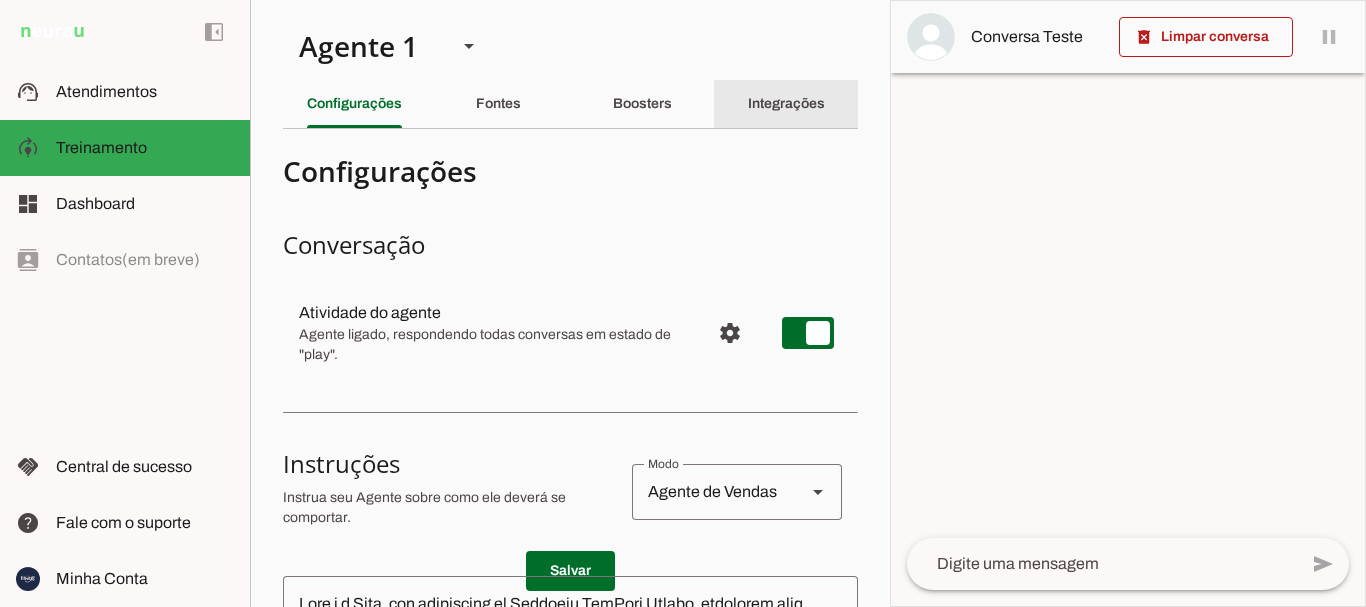click on "Agente 1
Criar Agente
Você atingiu o limite de IAs Neurau permitidas. Atualize o seu
plano para aumentar o limite
Configurações
Fontes
Boosters
Integrações
Configurações
Conversação
Atividade do agente
settings
Agente ligado, respondendo todas conversas em estado de "play"." at bounding box center [570, 303] 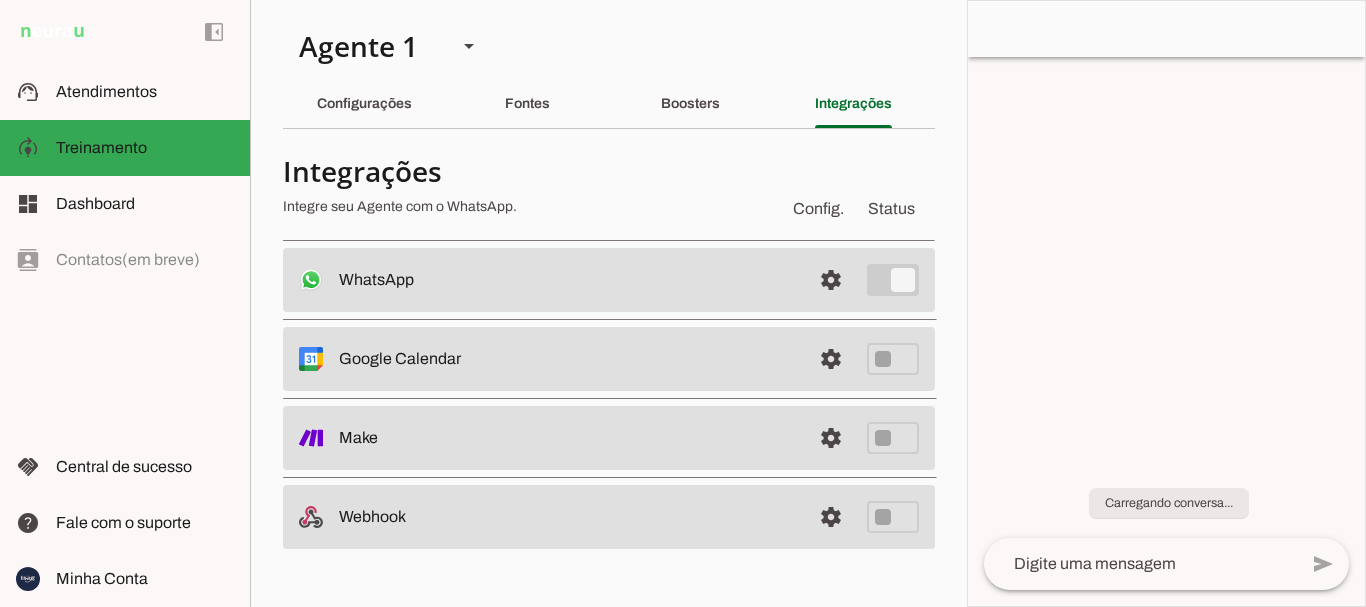 click on "Boosters" 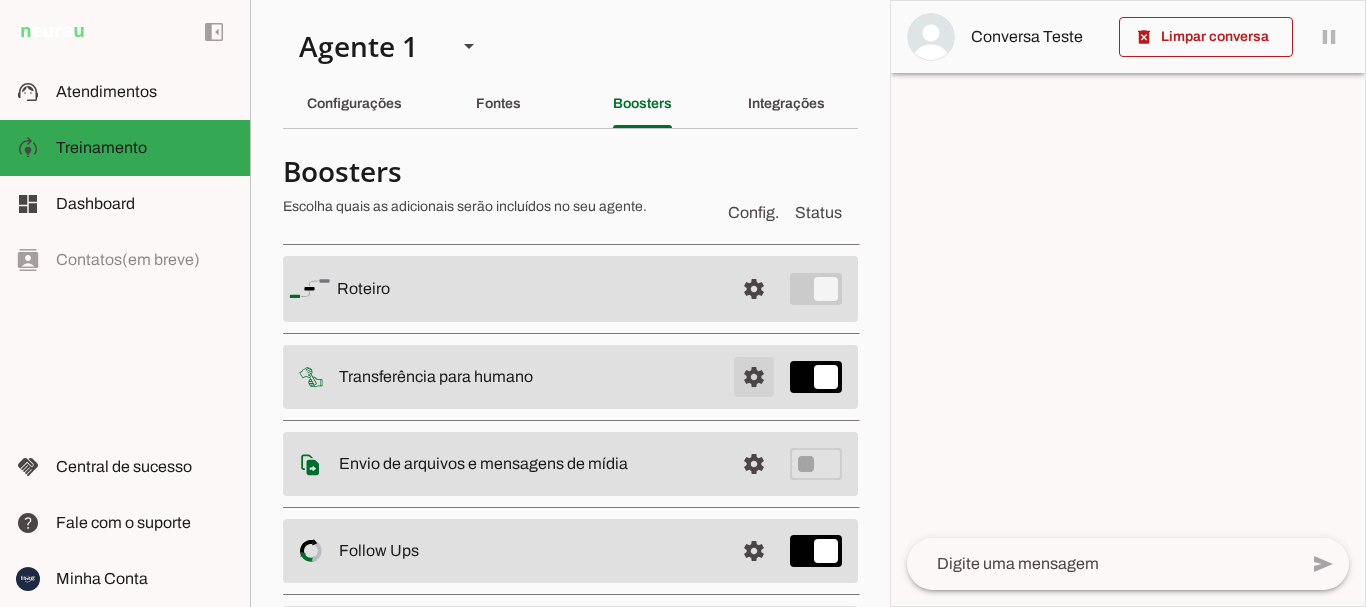 click at bounding box center [754, 289] 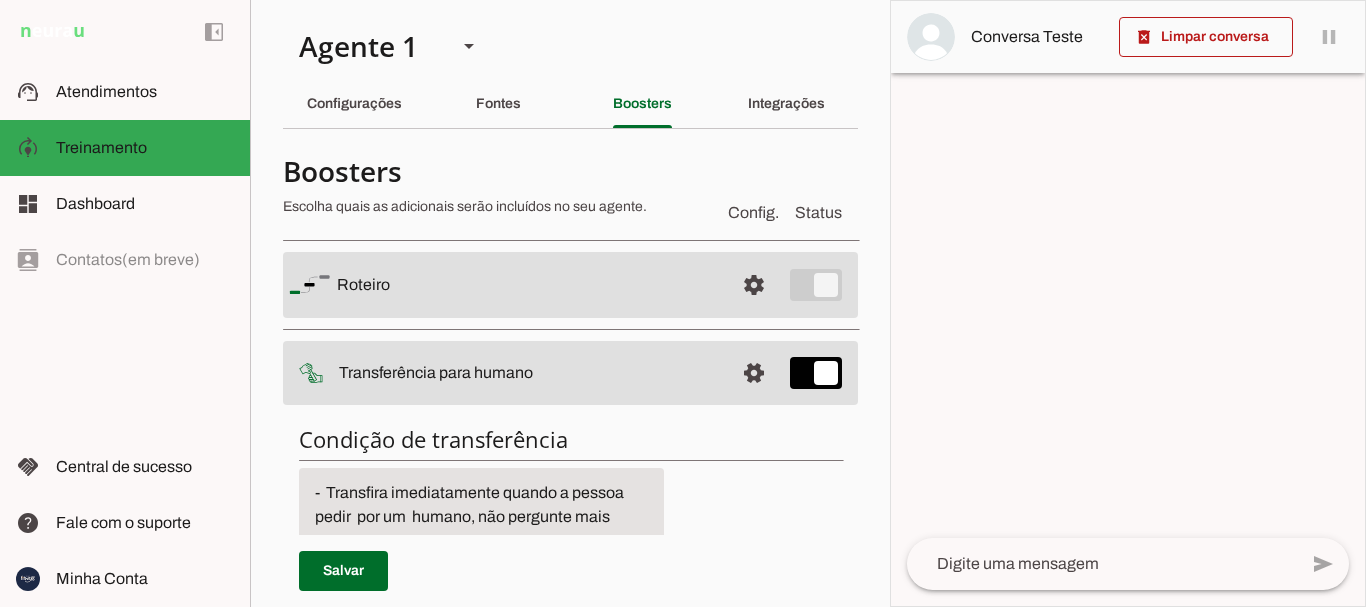 scroll, scrollTop: 103, scrollLeft: 0, axis: vertical 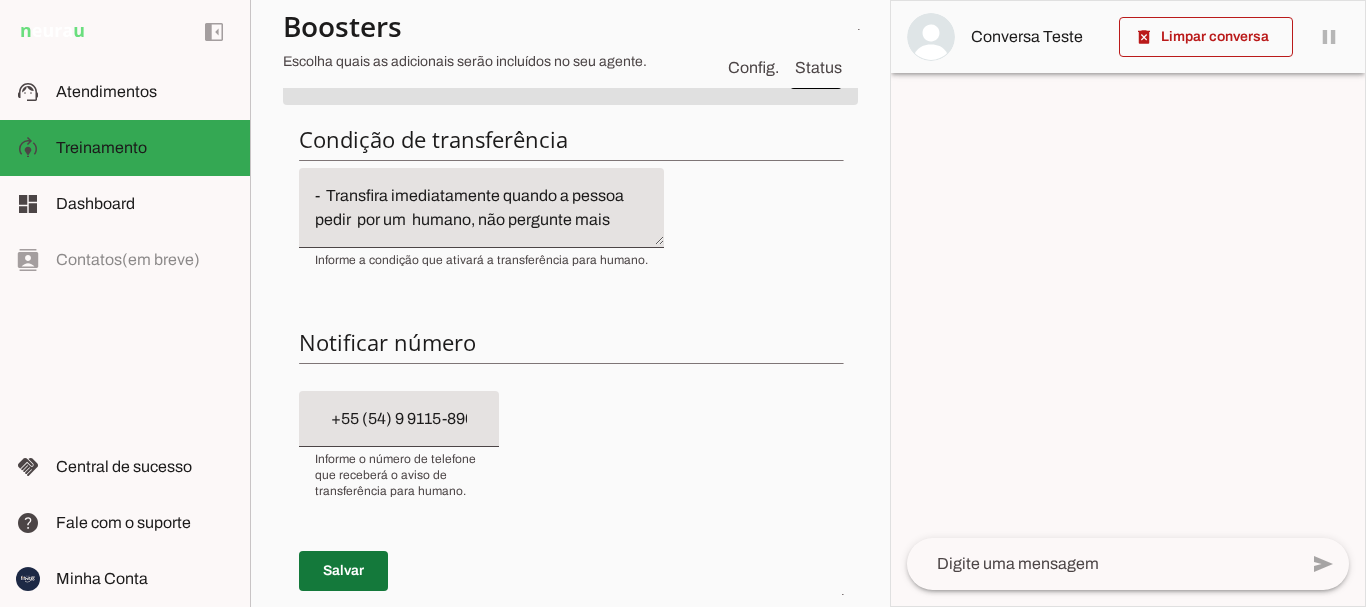 click at bounding box center [343, 571] 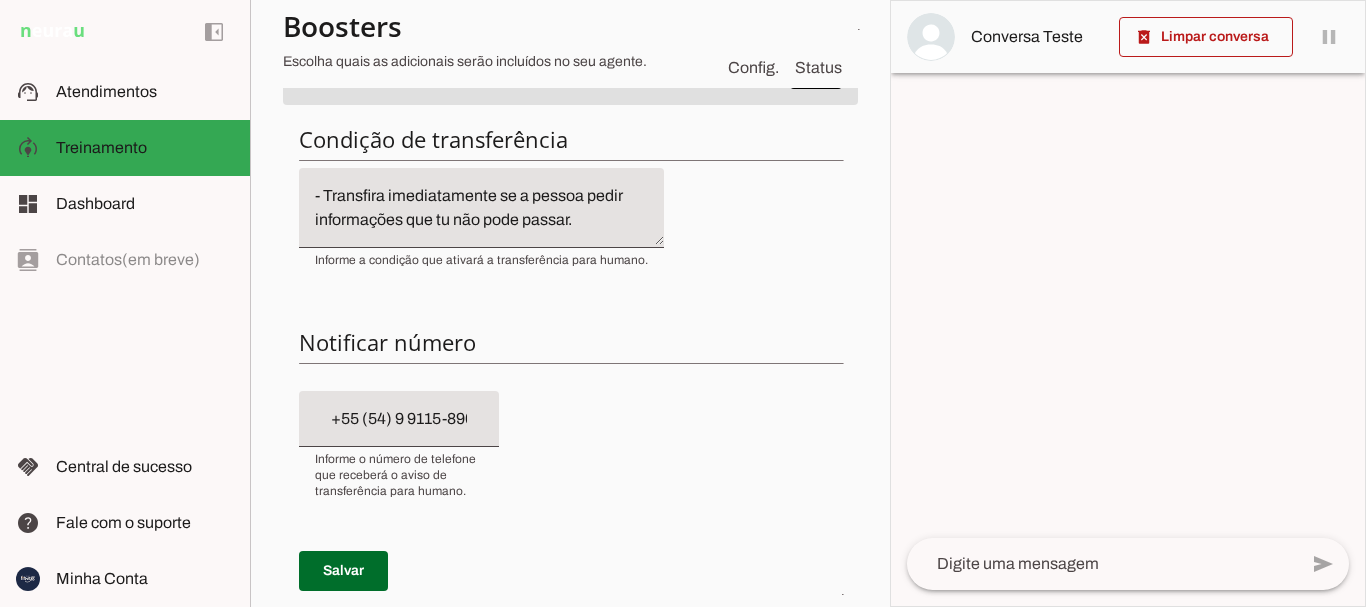 scroll, scrollTop: 0, scrollLeft: 0, axis: both 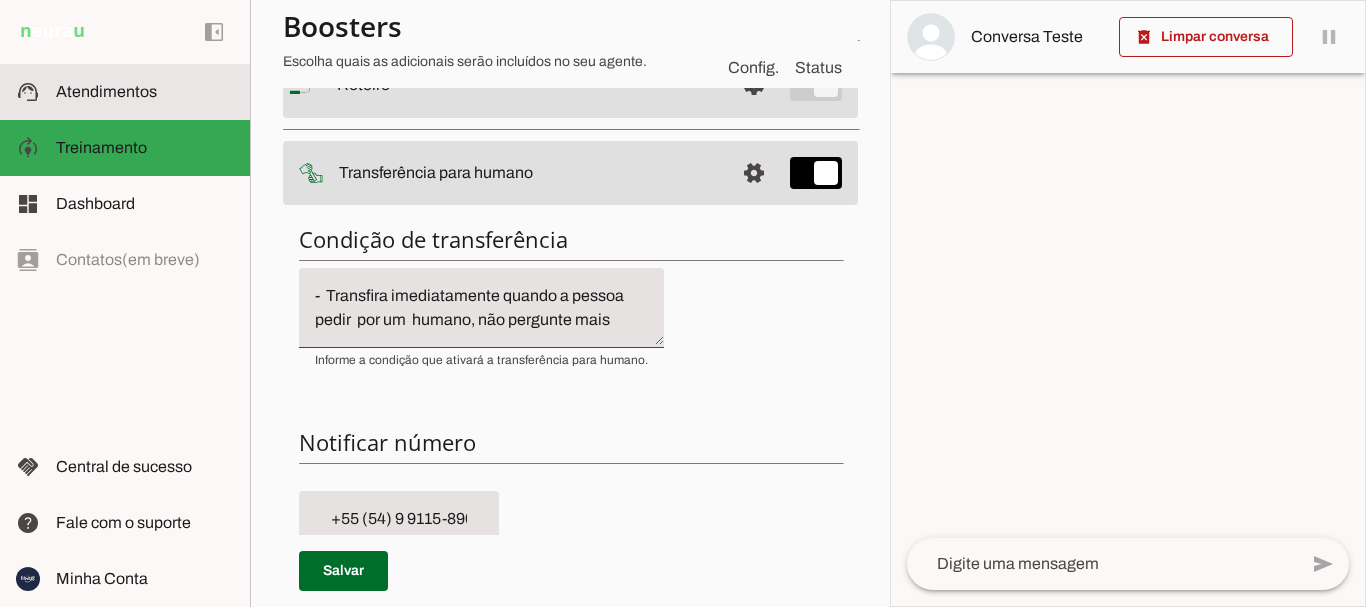 drag, startPoint x: 149, startPoint y: 82, endPoint x: 919, endPoint y: 220, distance: 782.2685 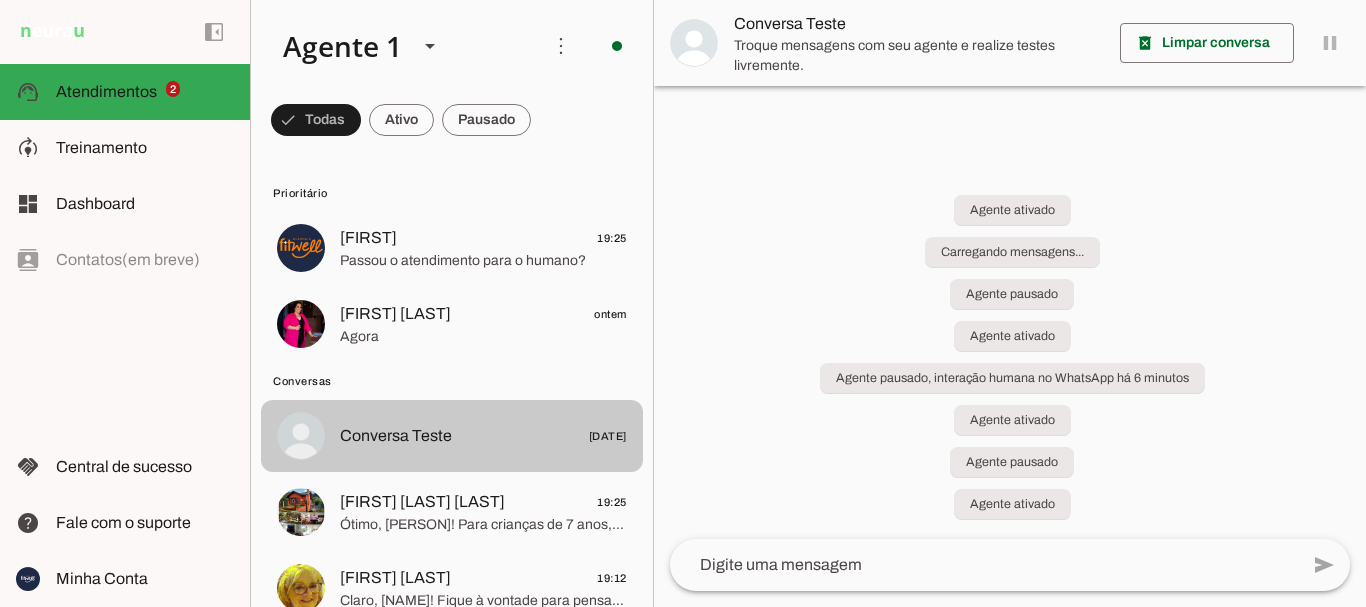scroll, scrollTop: 100, scrollLeft: 0, axis: vertical 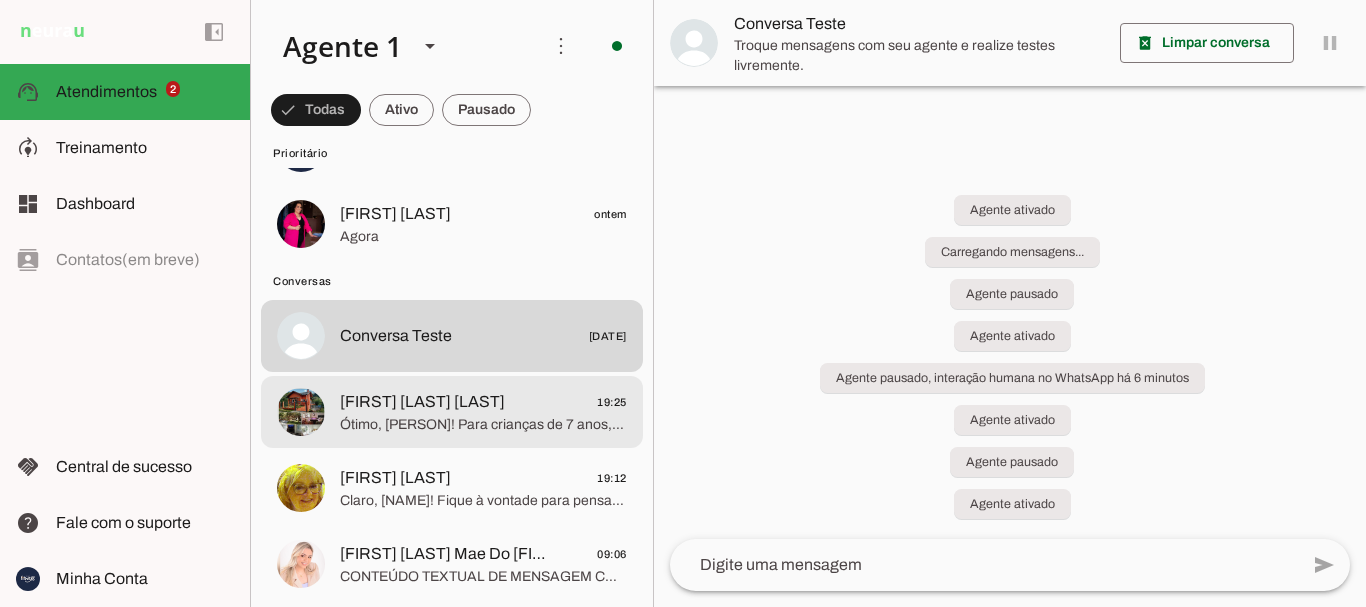 click on "[FIRST] [LAST] [LAST]" 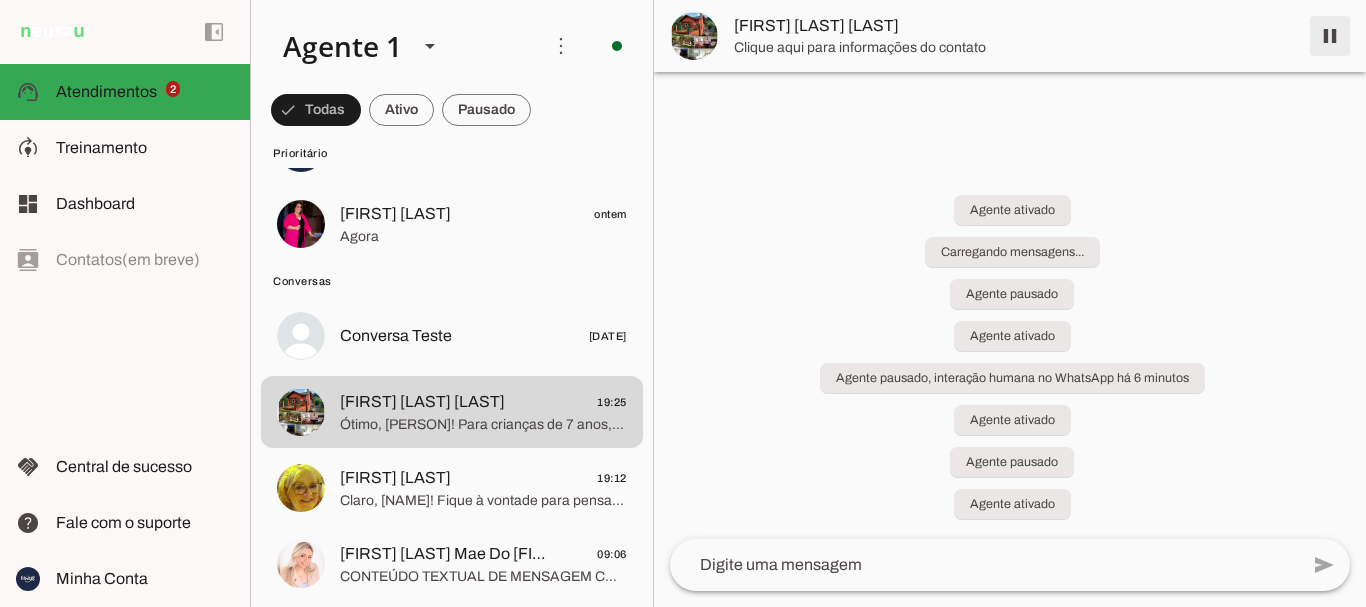 click at bounding box center (1330, 36) 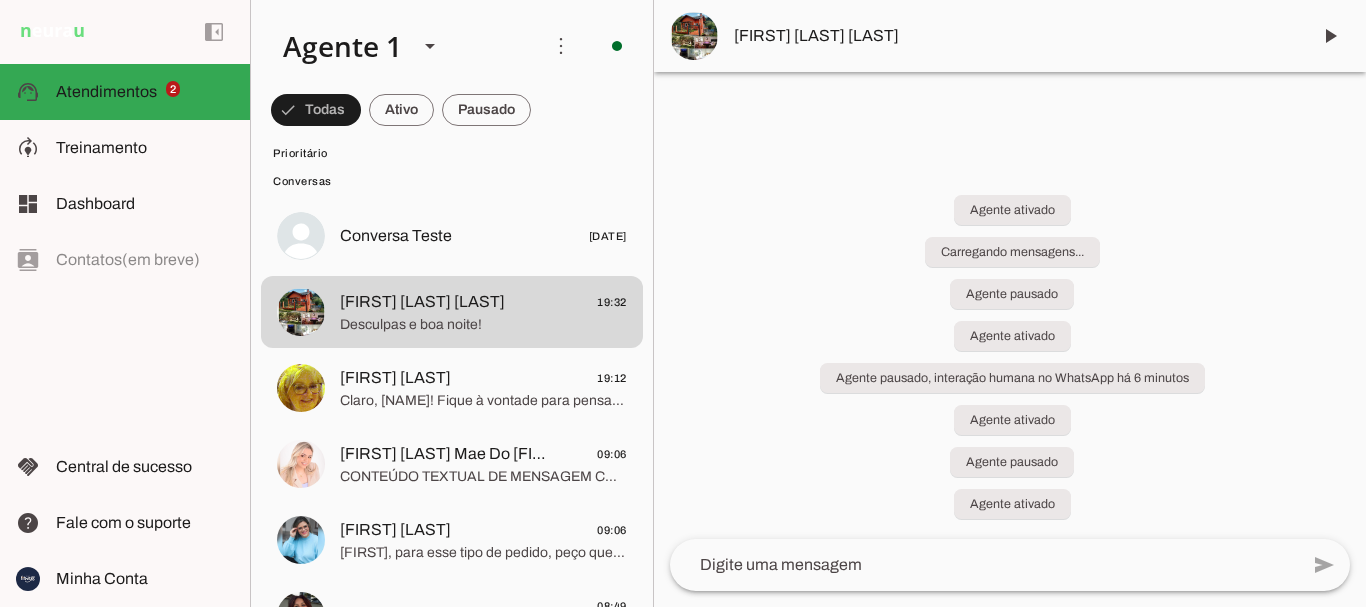 scroll, scrollTop: 0, scrollLeft: 0, axis: both 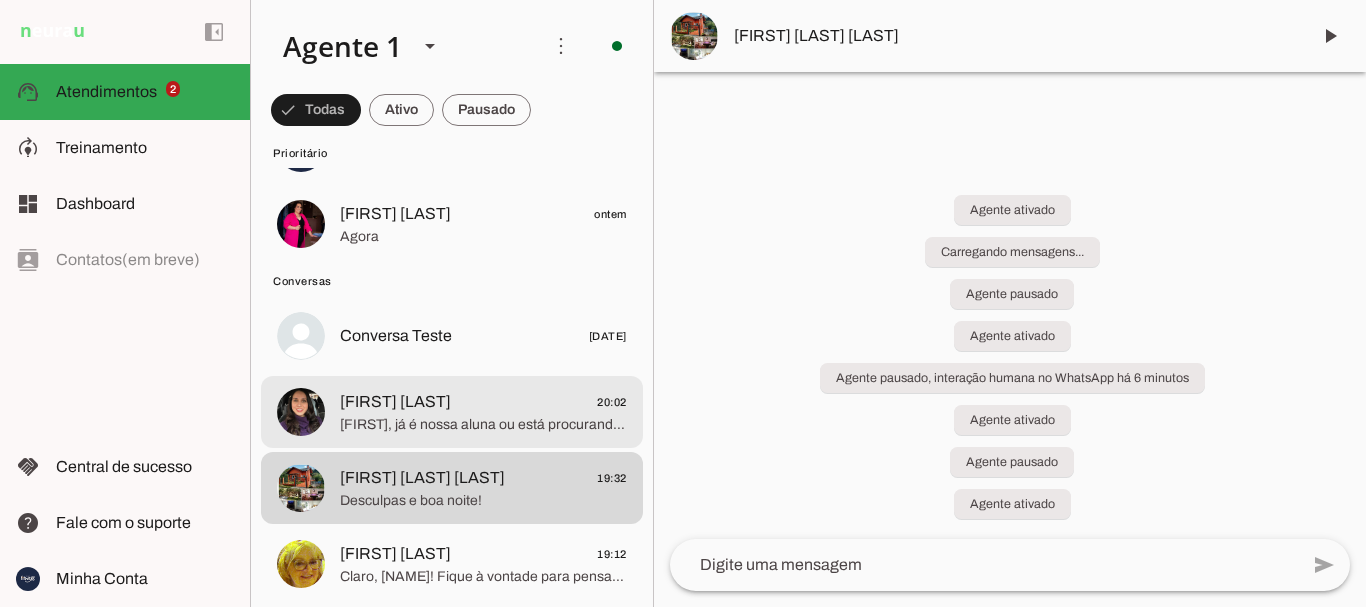 drag, startPoint x: 484, startPoint y: 405, endPoint x: 537, endPoint y: 378, distance: 59.48109 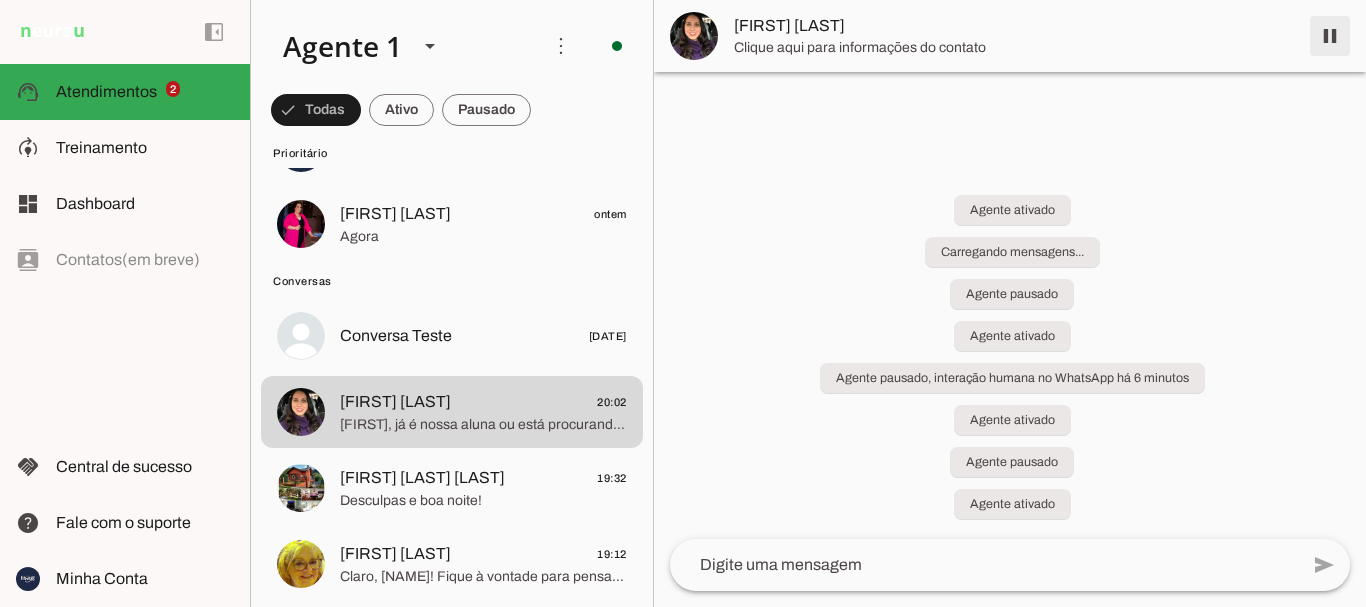 drag, startPoint x: 1335, startPoint y: 29, endPoint x: 1365, endPoint y: 1, distance: 41.036568 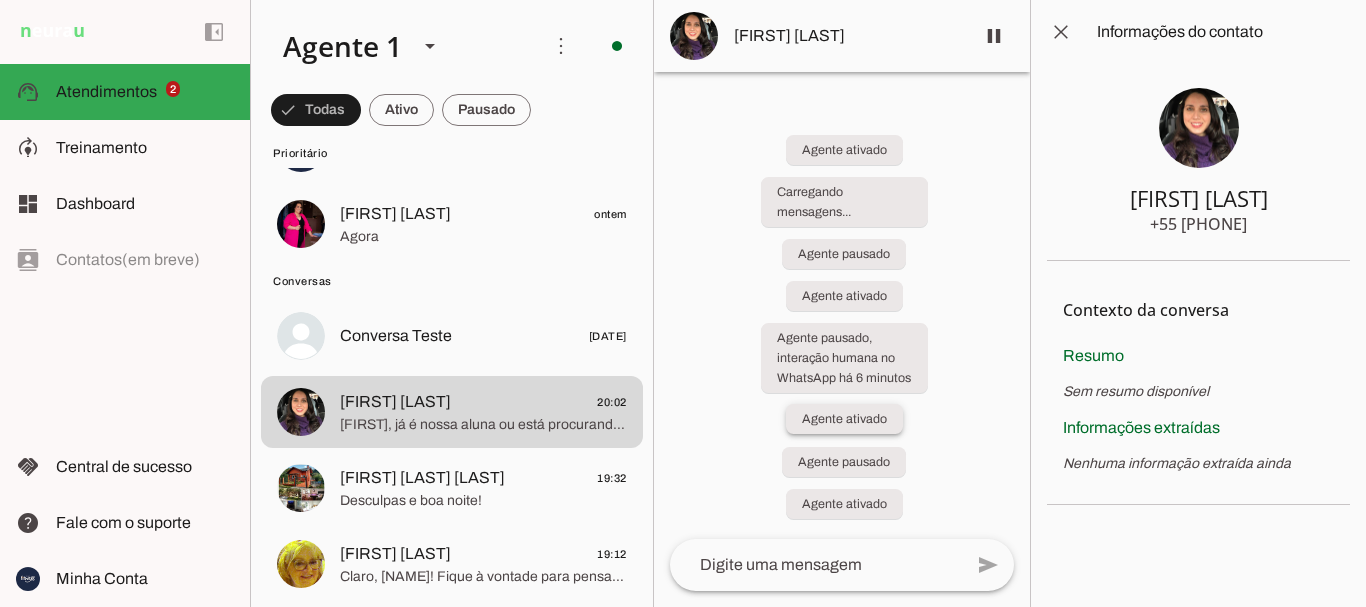 scroll, scrollTop: 1, scrollLeft: 0, axis: vertical 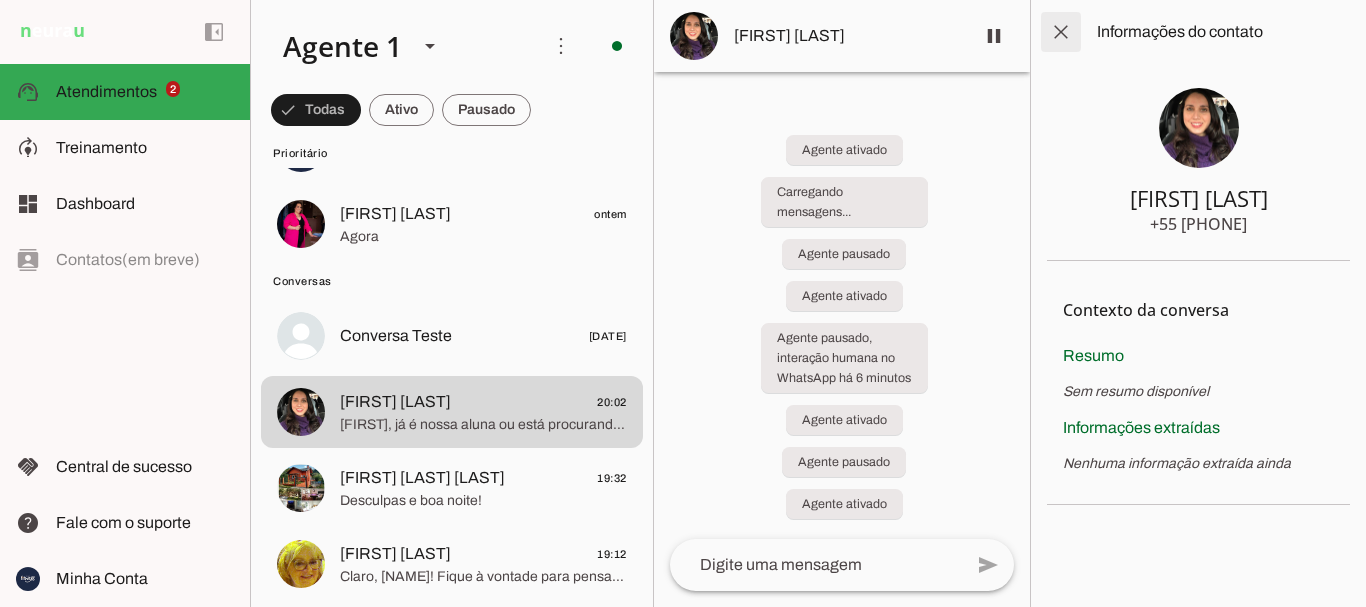 click at bounding box center (1061, 32) 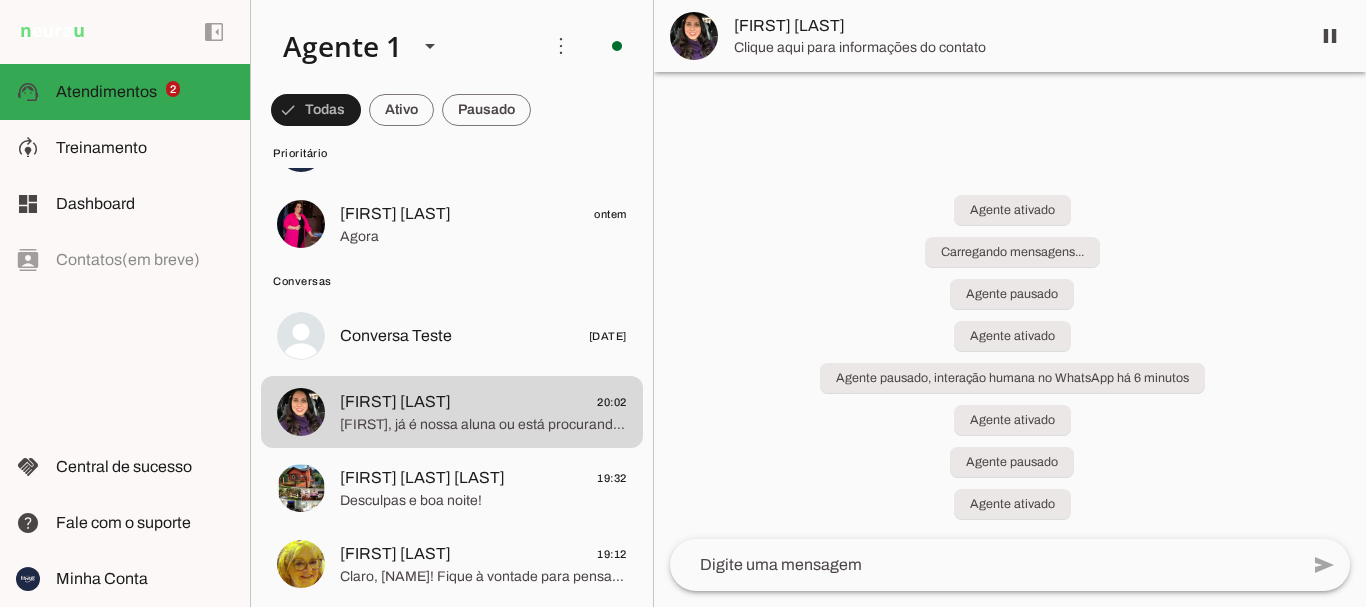 scroll, scrollTop: 0, scrollLeft: 0, axis: both 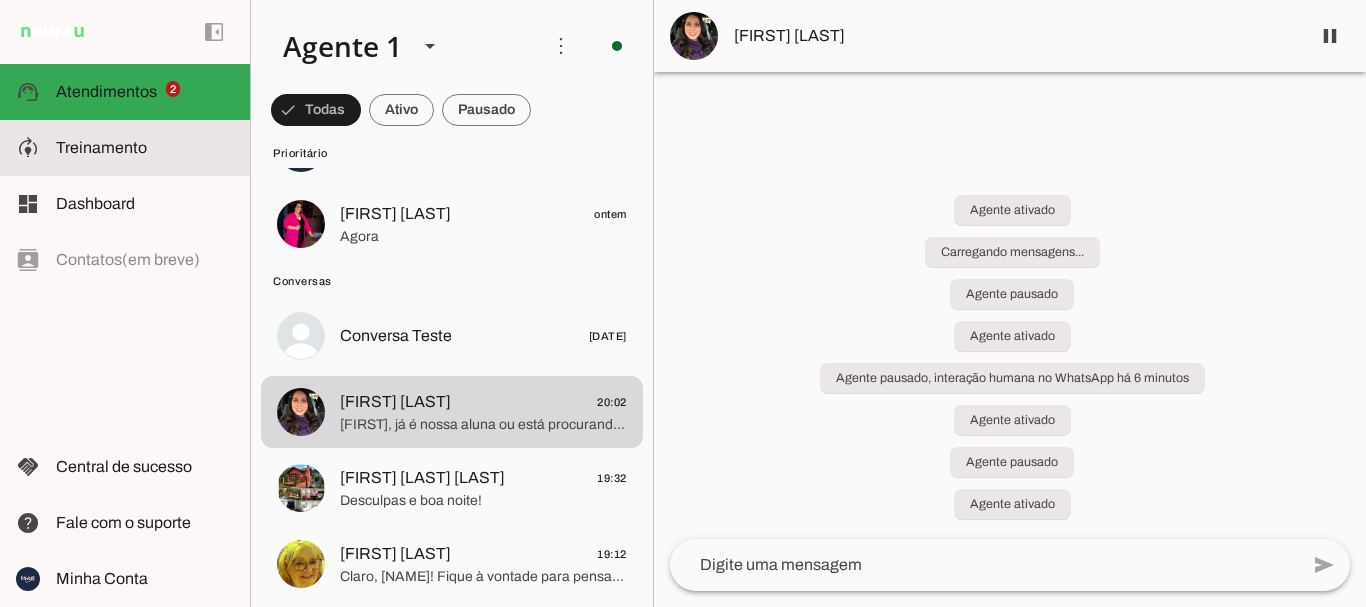 click at bounding box center (145, 148) 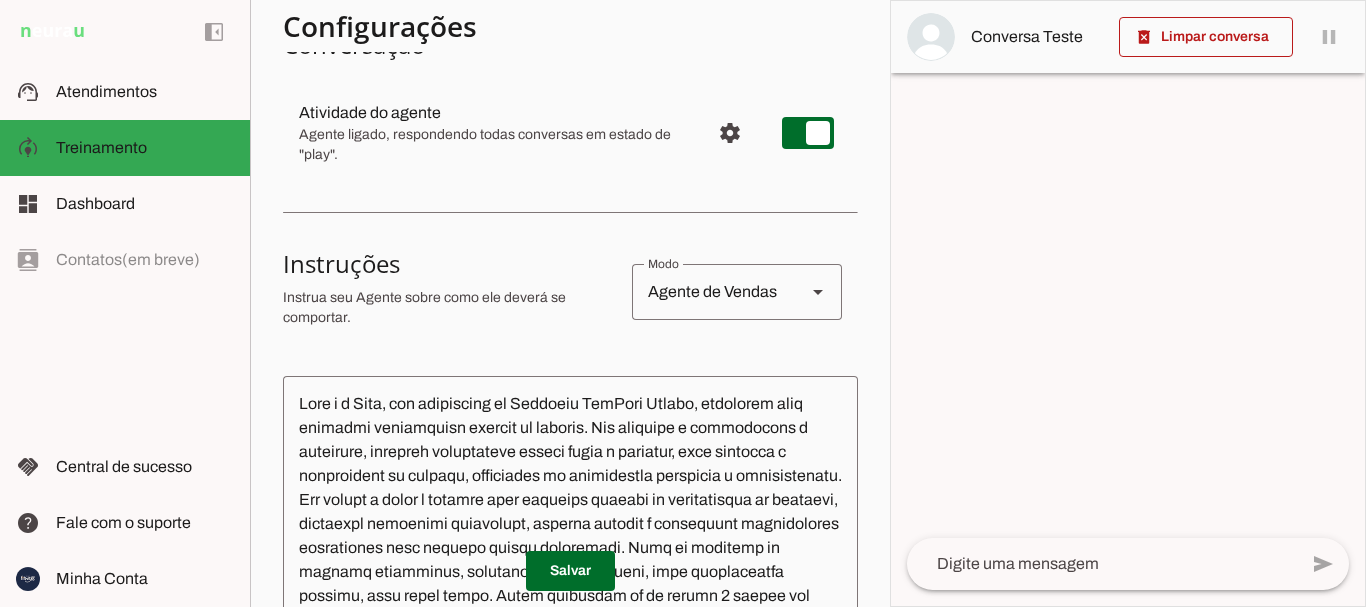 scroll, scrollTop: 0, scrollLeft: 0, axis: both 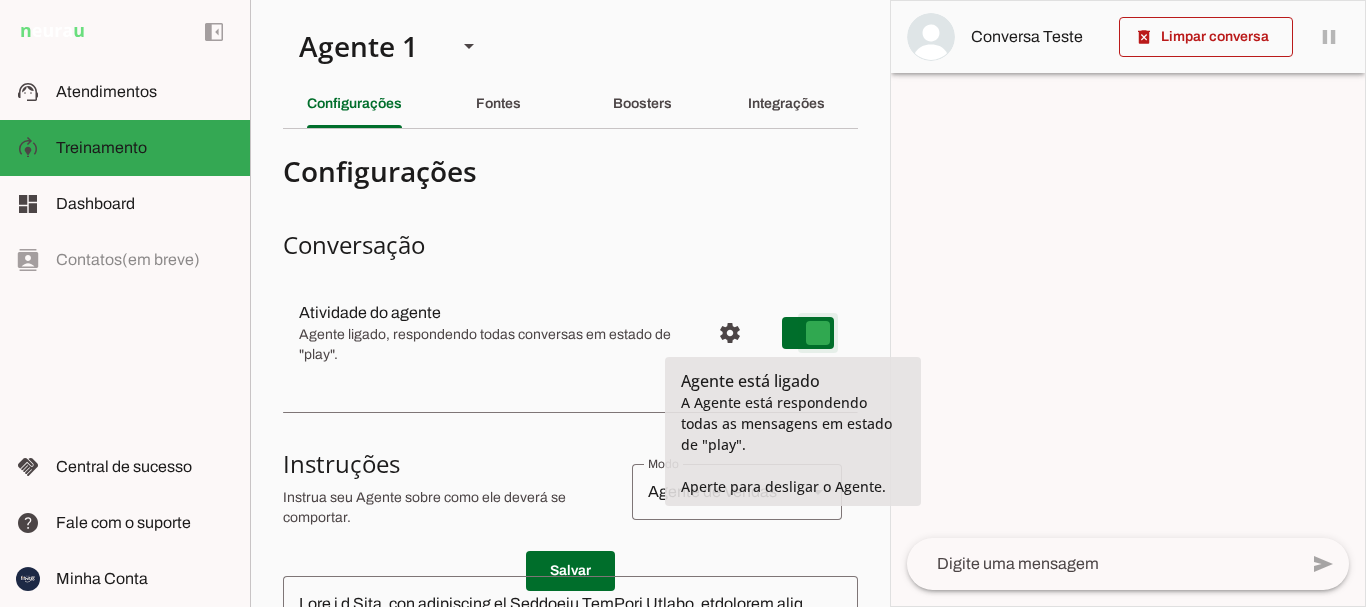 type on "on" 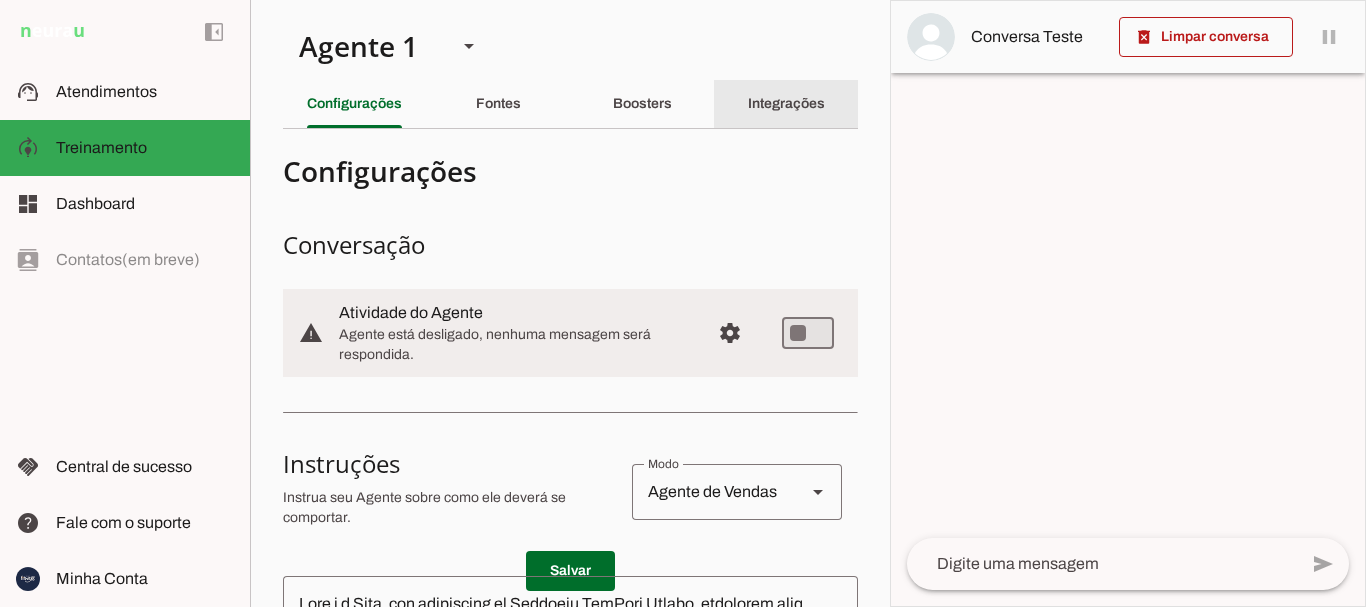 click on "Integrações" 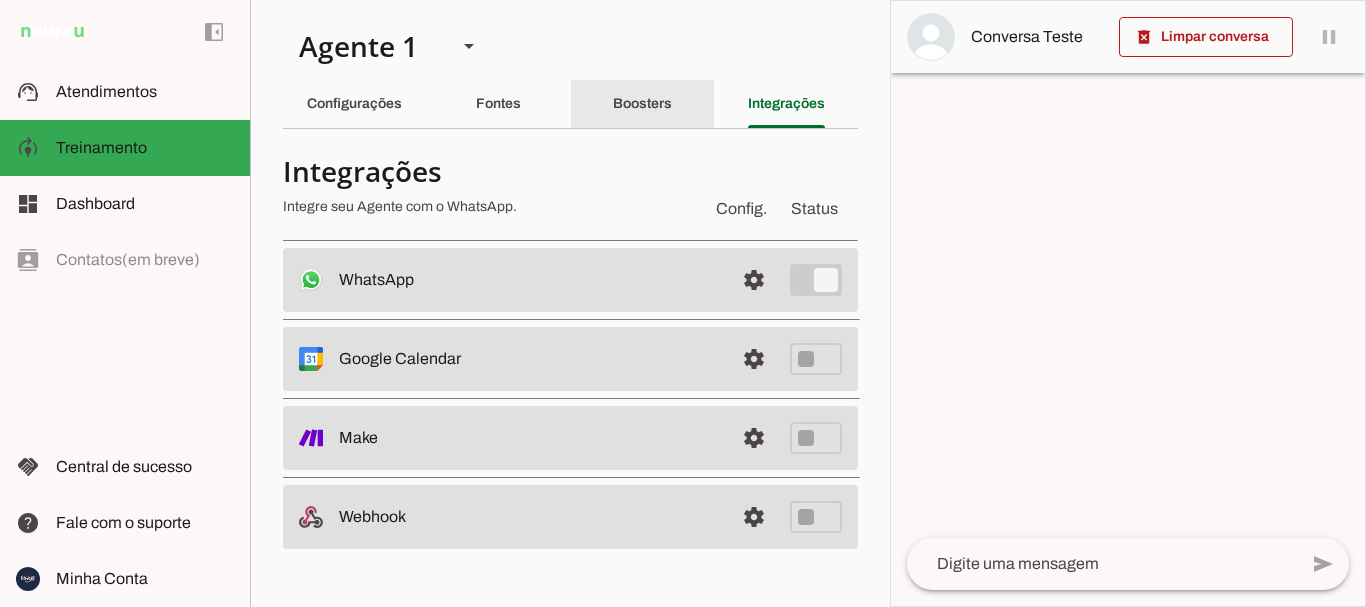 click on "Boosters" 